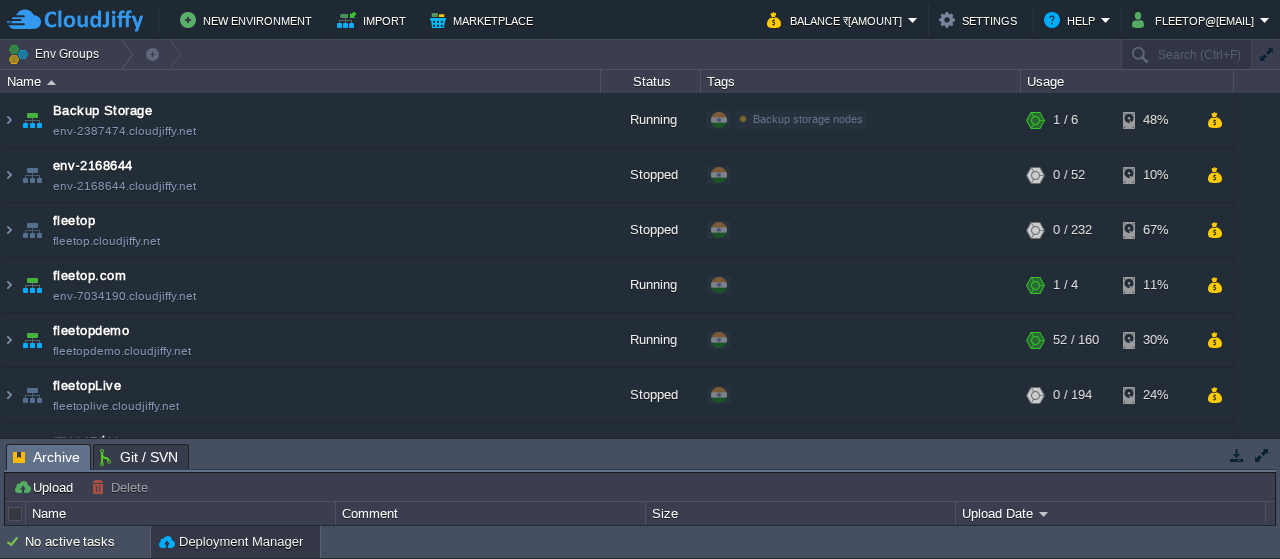 scroll, scrollTop: 0, scrollLeft: 0, axis: both 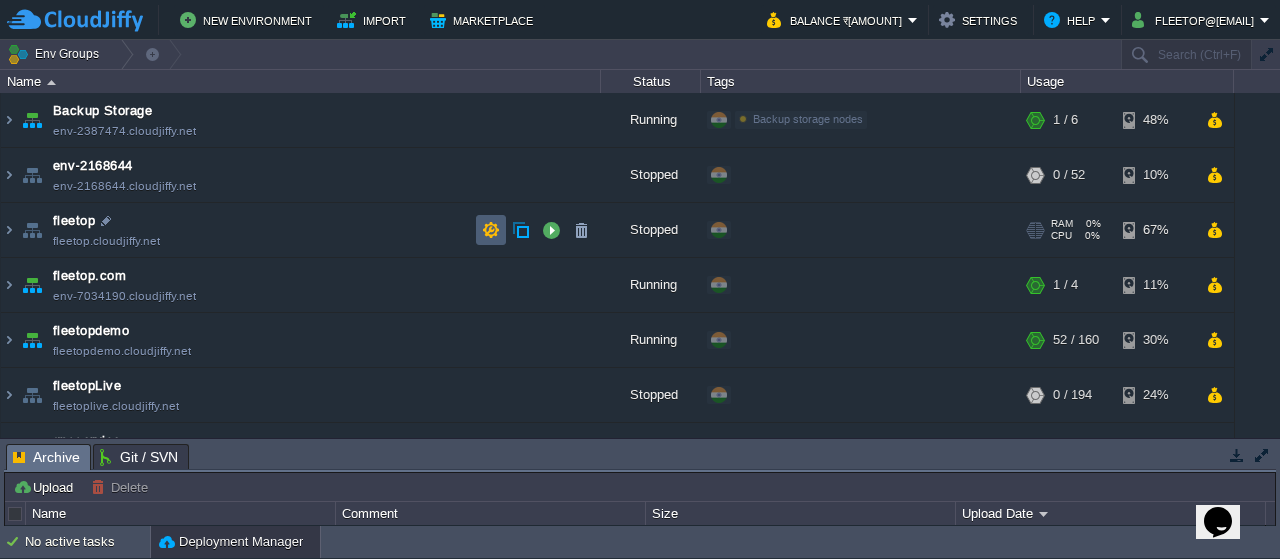 click at bounding box center (491, 230) 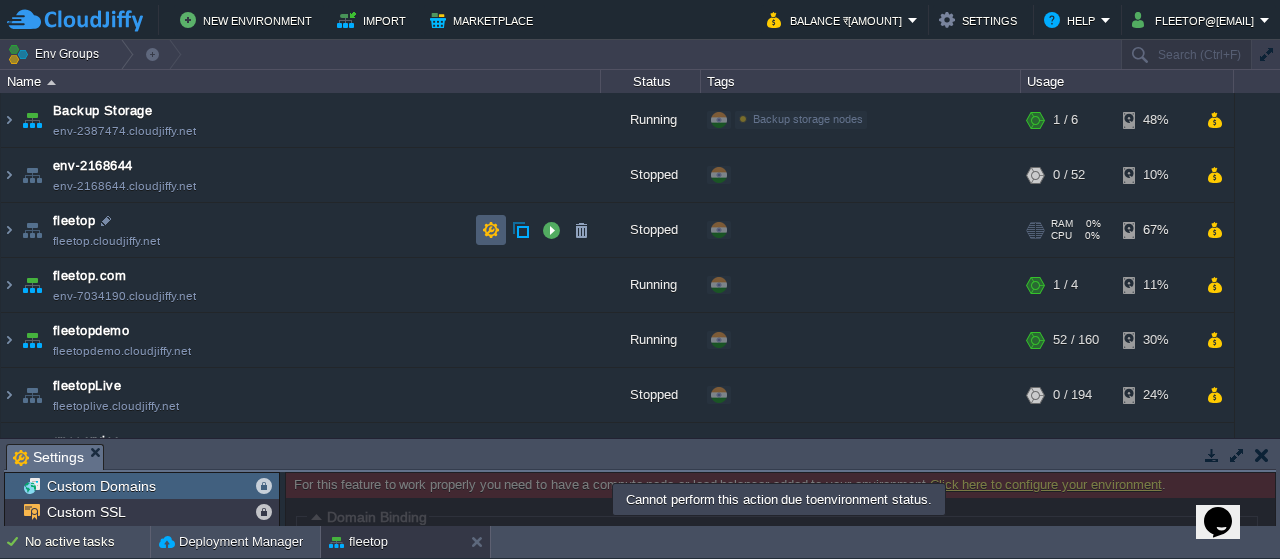 click at bounding box center (491, 230) 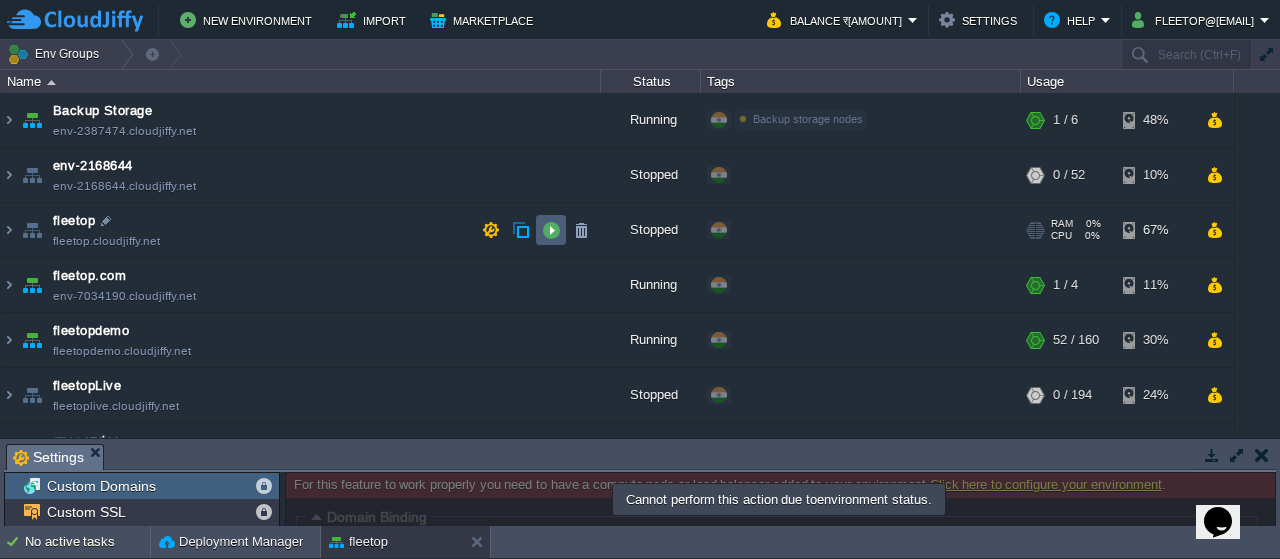 click at bounding box center [551, 230] 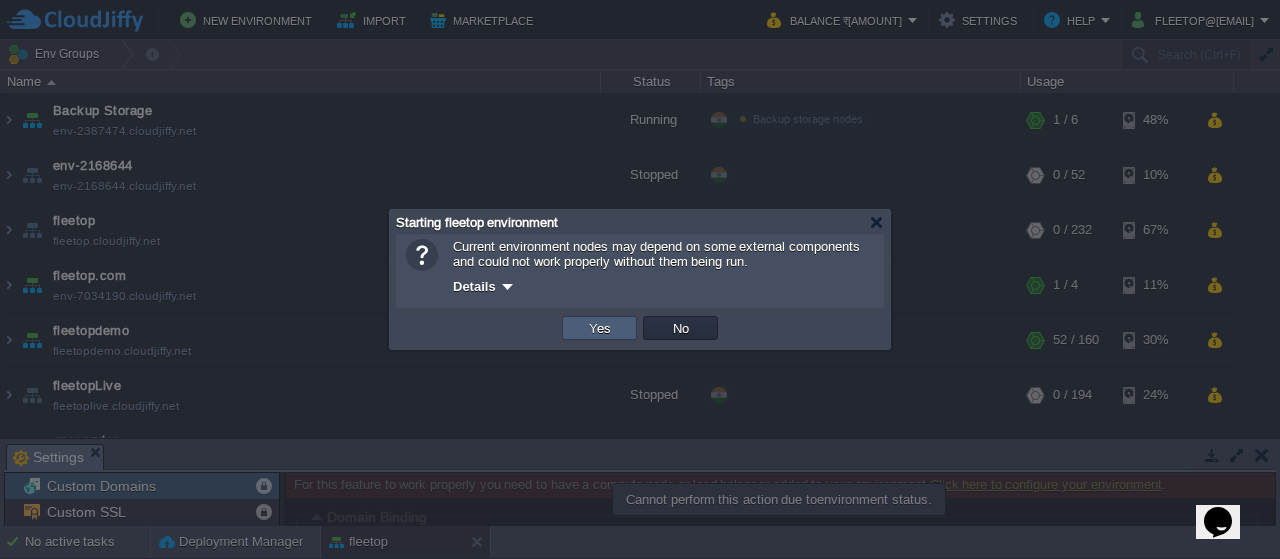 click on "Yes" at bounding box center (600, 328) 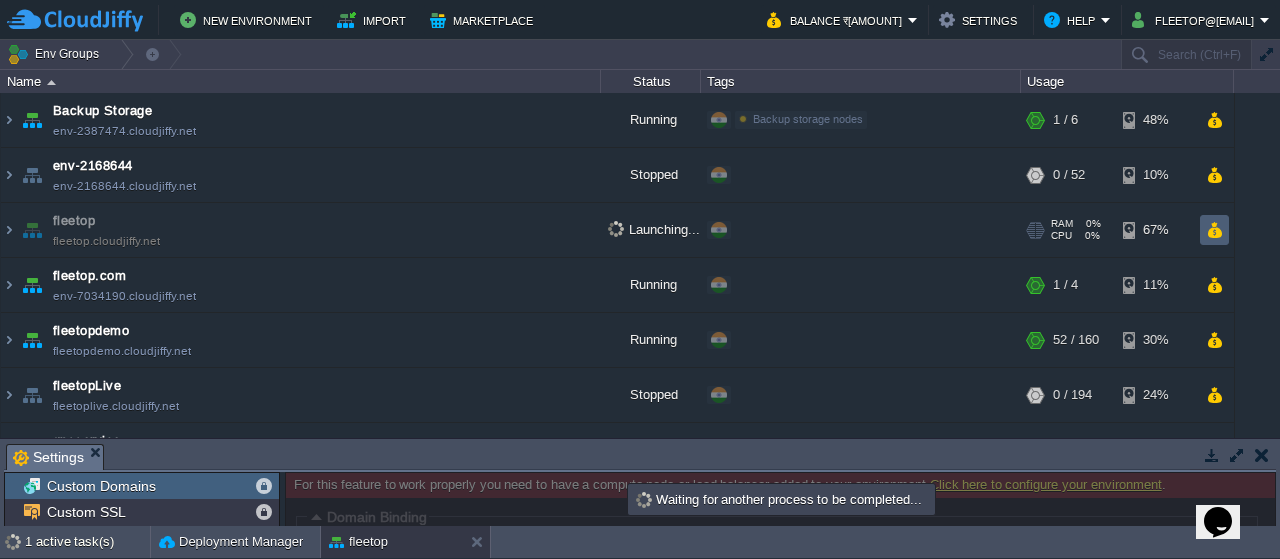 click at bounding box center [1214, 230] 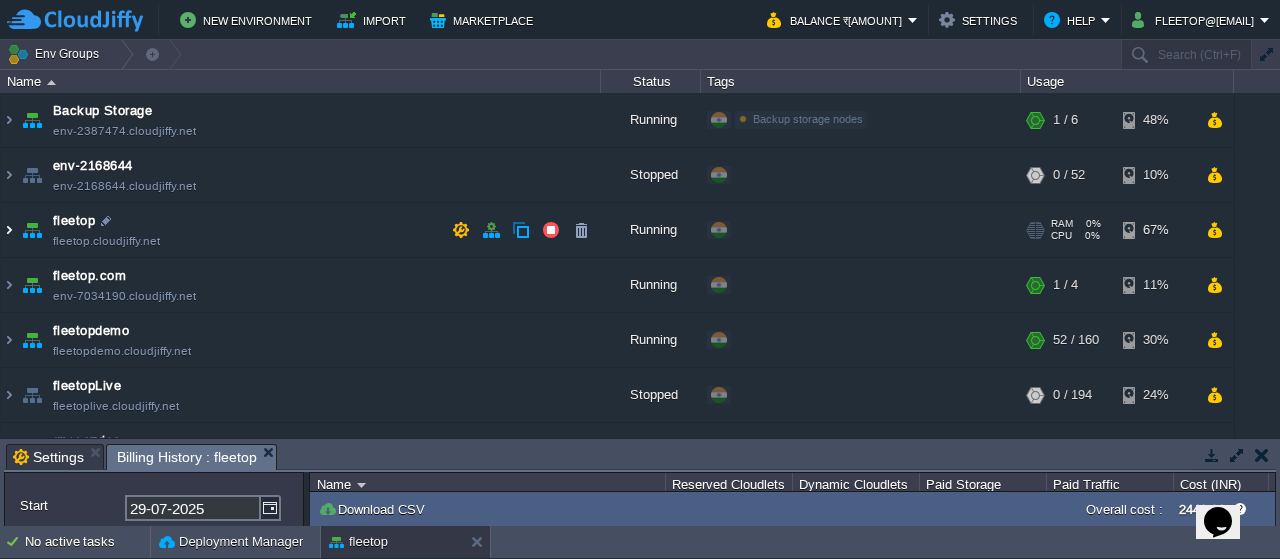 click at bounding box center [9, 230] 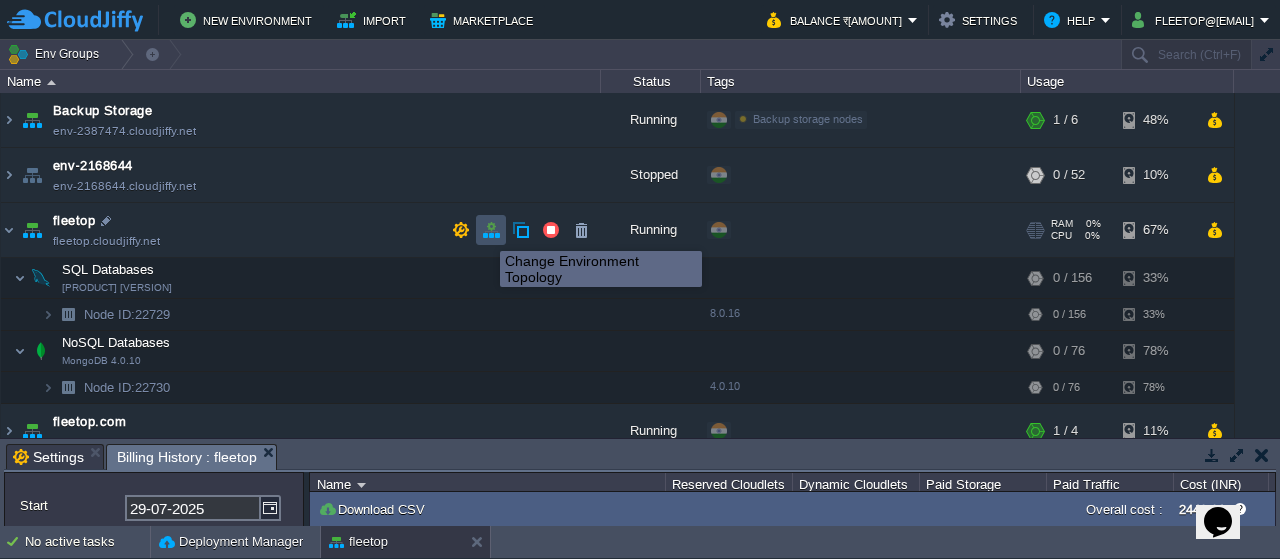 click at bounding box center [491, 230] 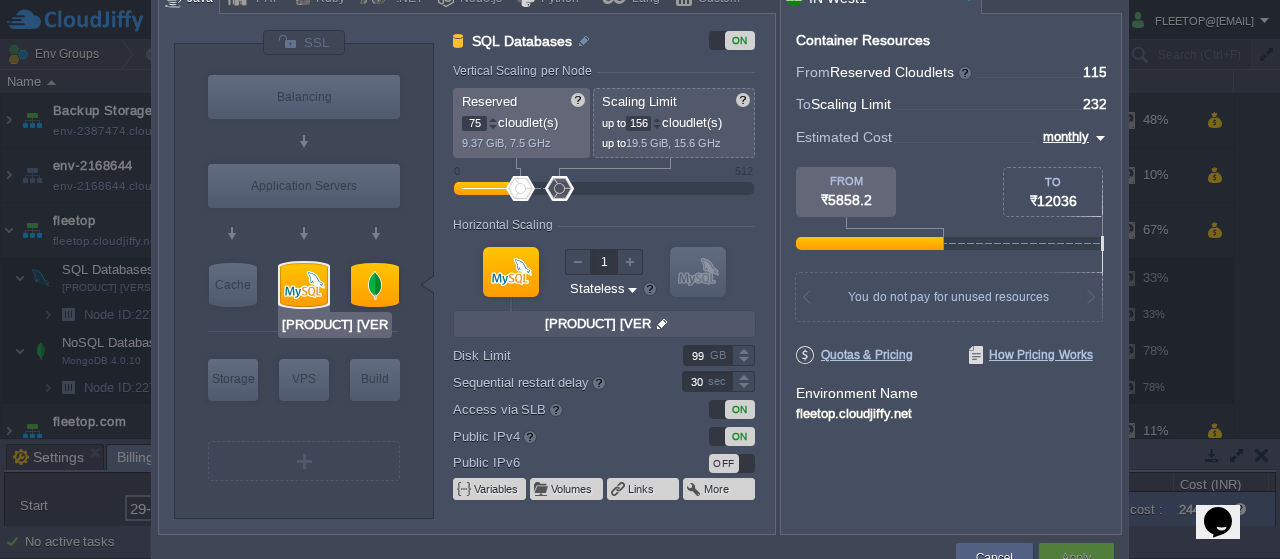 click at bounding box center (304, 285) 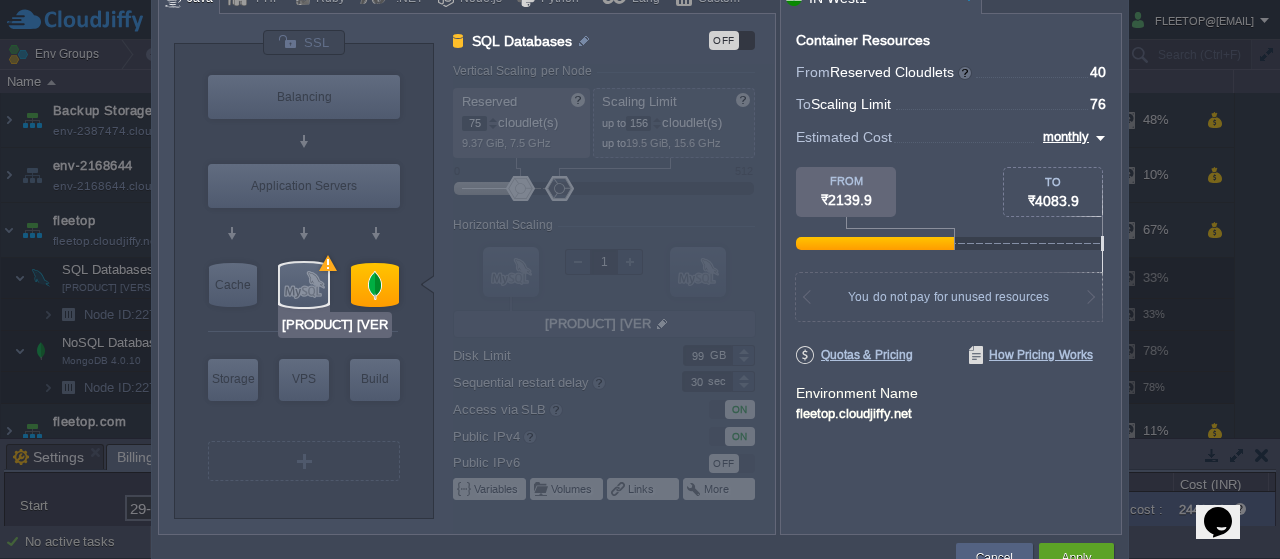 click at bounding box center [304, 285] 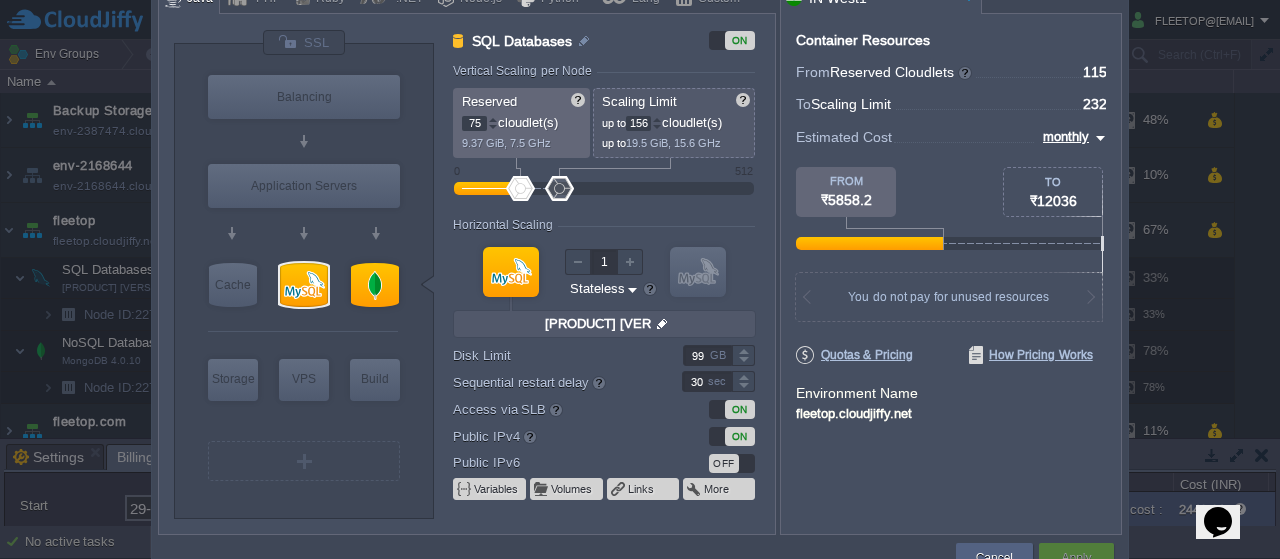 click on "ON" at bounding box center [740, 40] 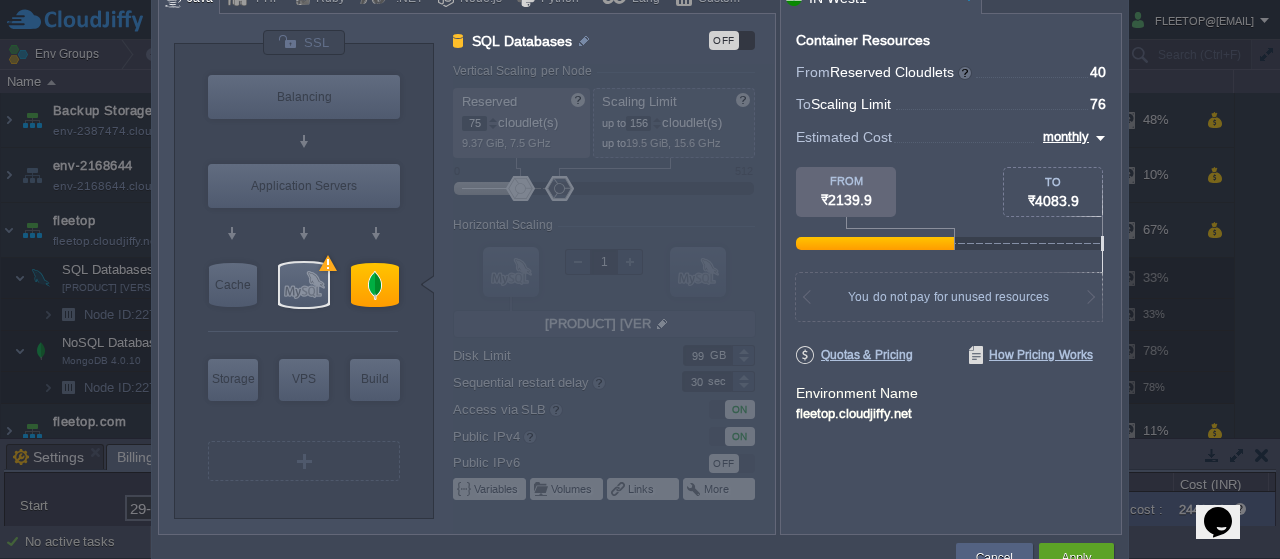 click on "OFF" at bounding box center [724, 40] 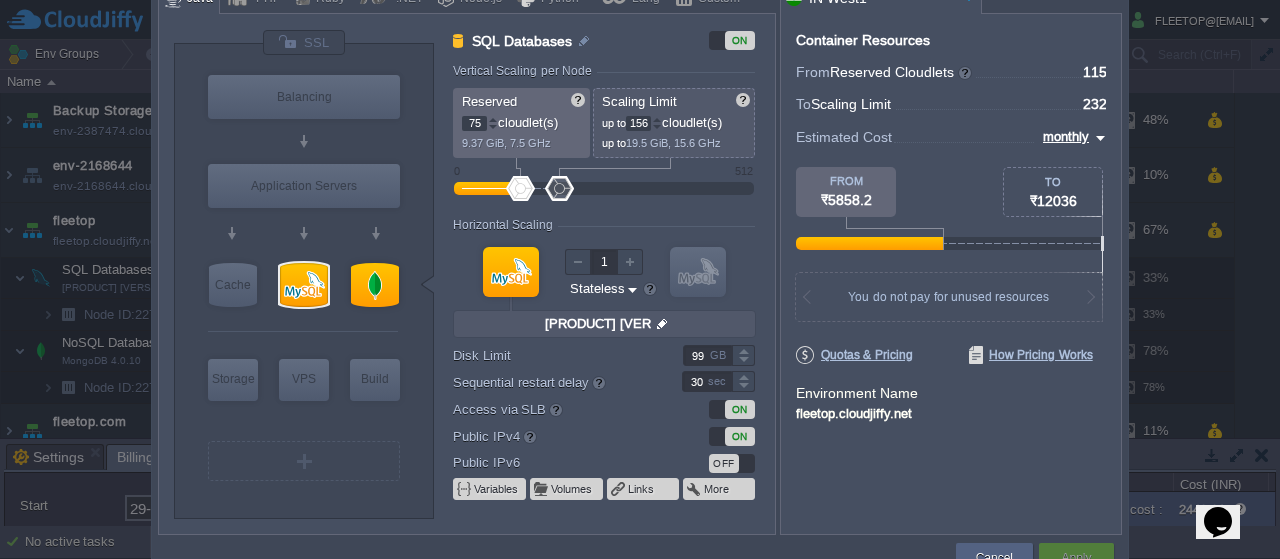 type on "MongoDB 4.0.10" 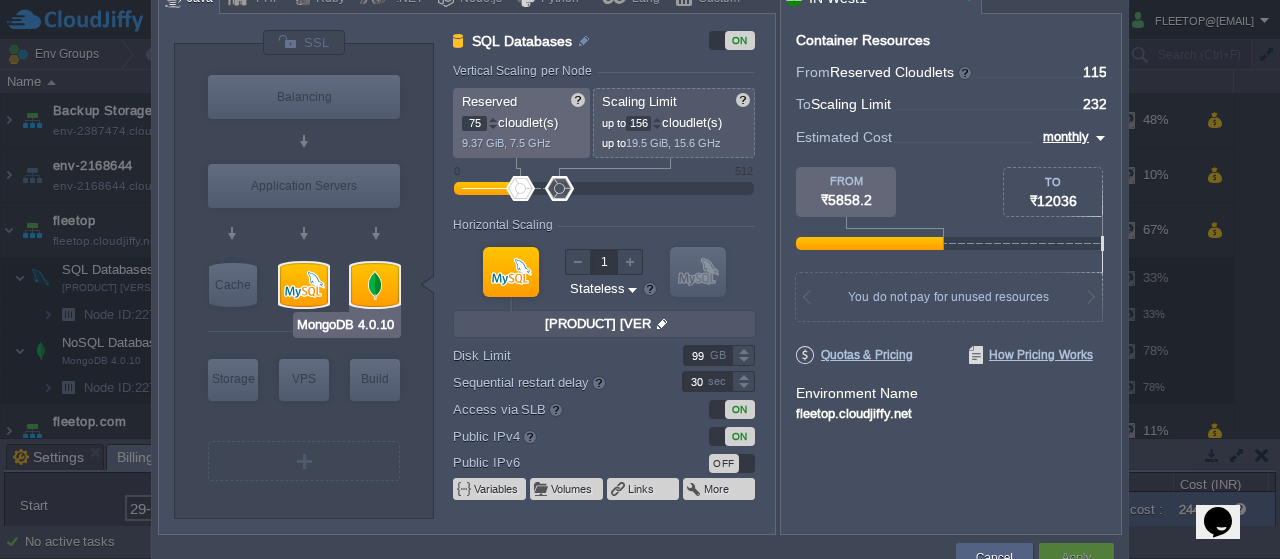 click at bounding box center [375, 285] 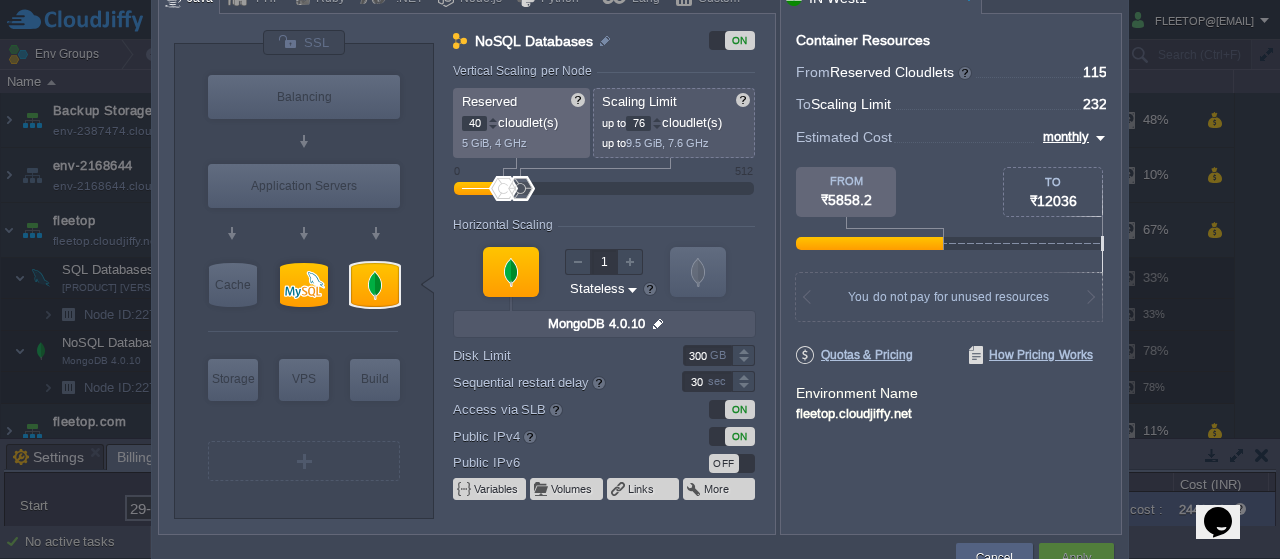 type on "[PRODUCT] [VERSION]" 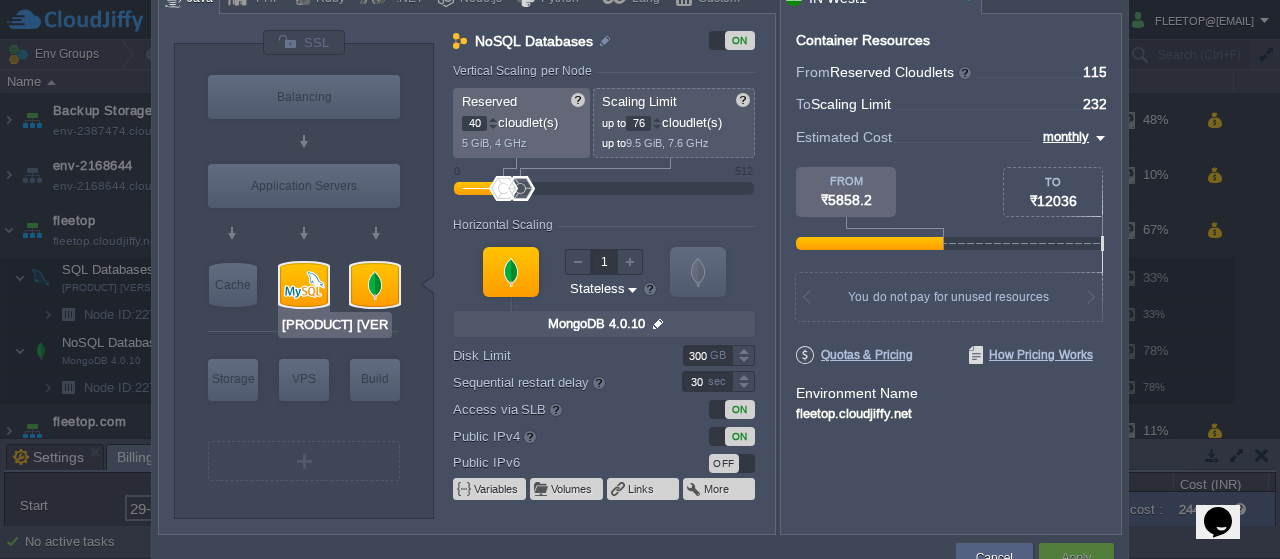 click at bounding box center (304, 285) 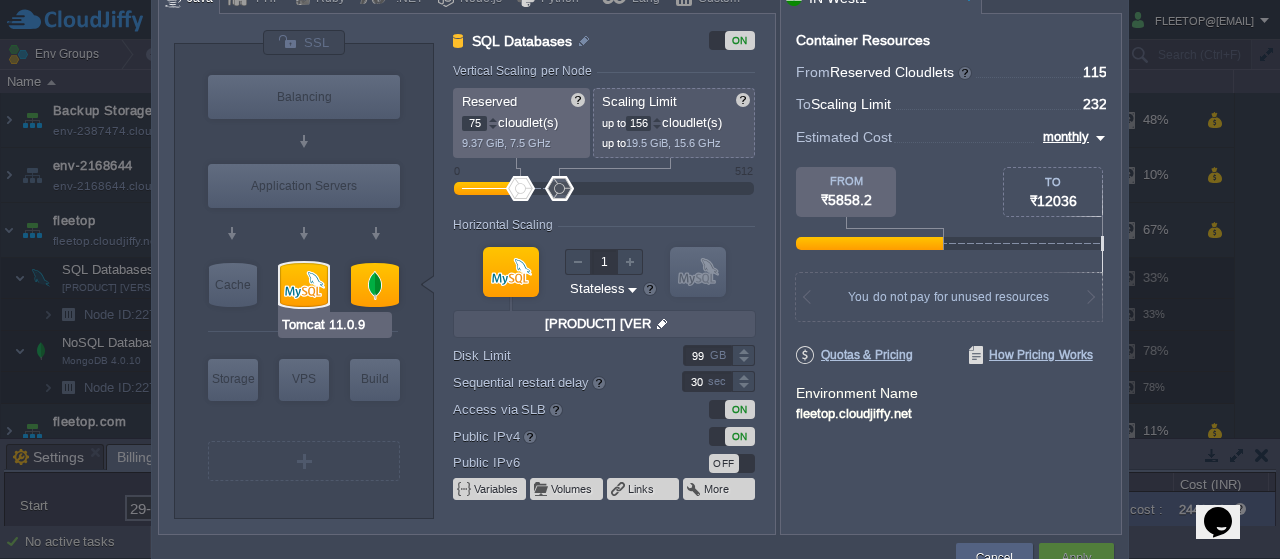 type on "NGINX 1.28.0" 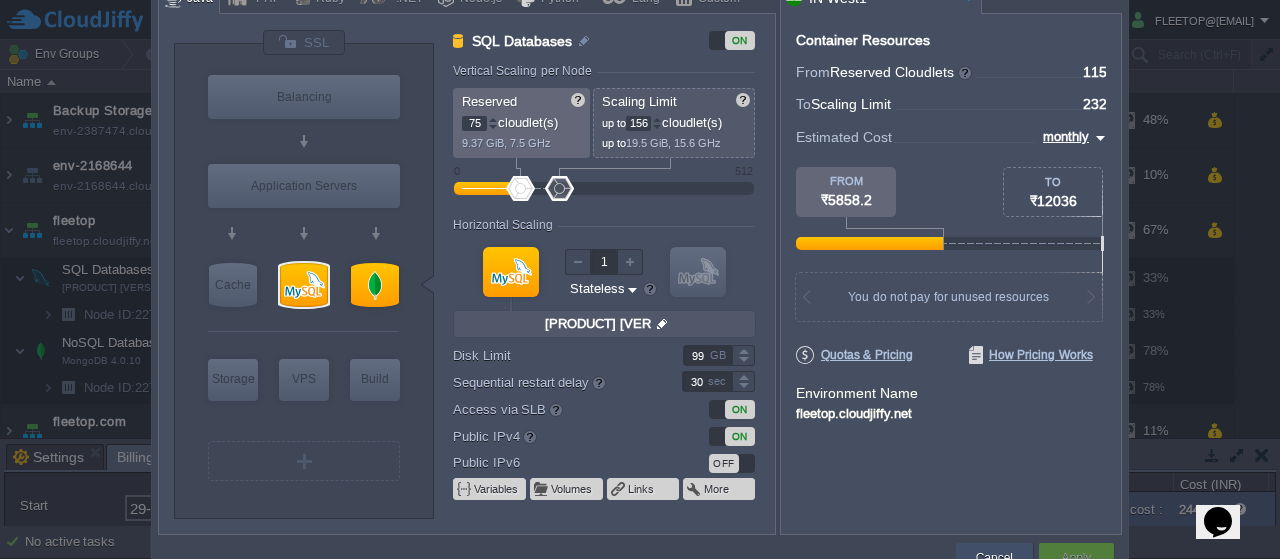 click on "Cancel" at bounding box center (994, 558) 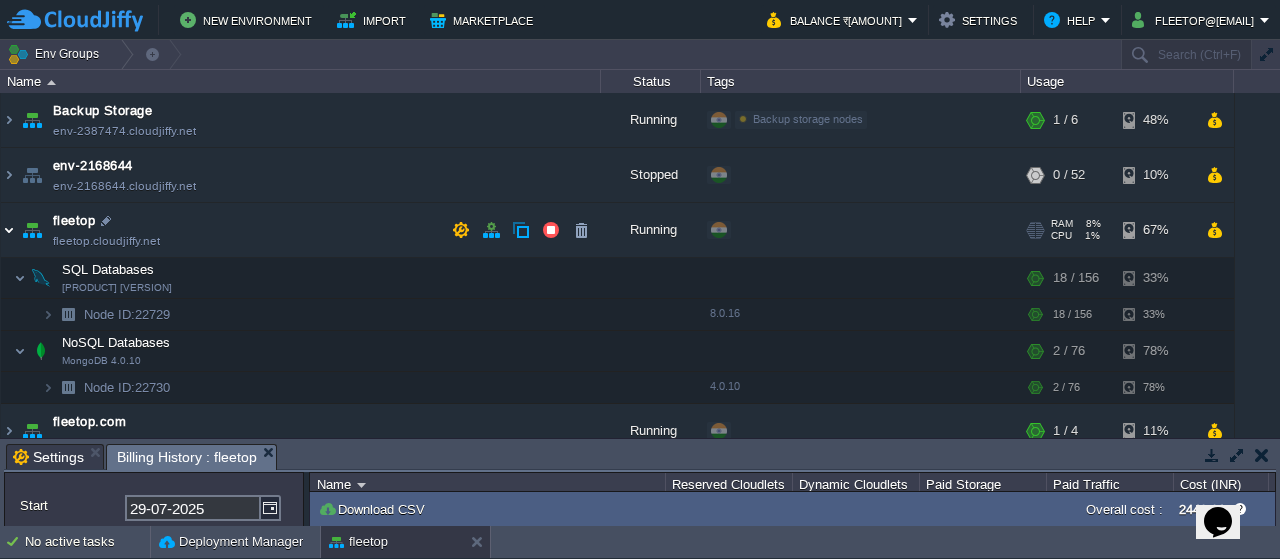 click at bounding box center (9, 230) 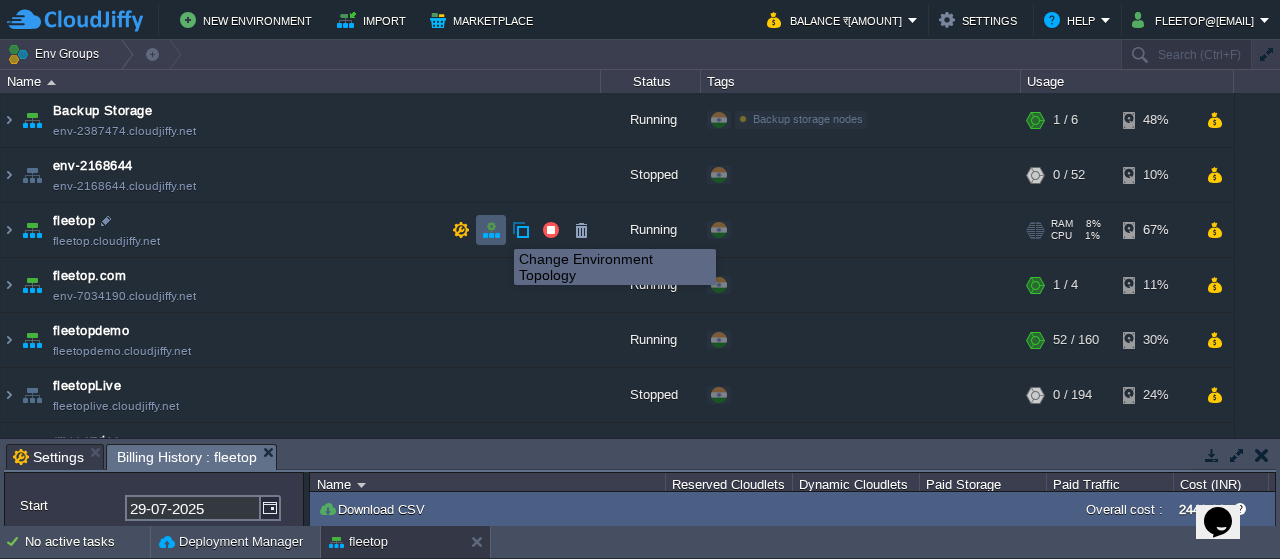 click at bounding box center [491, 230] 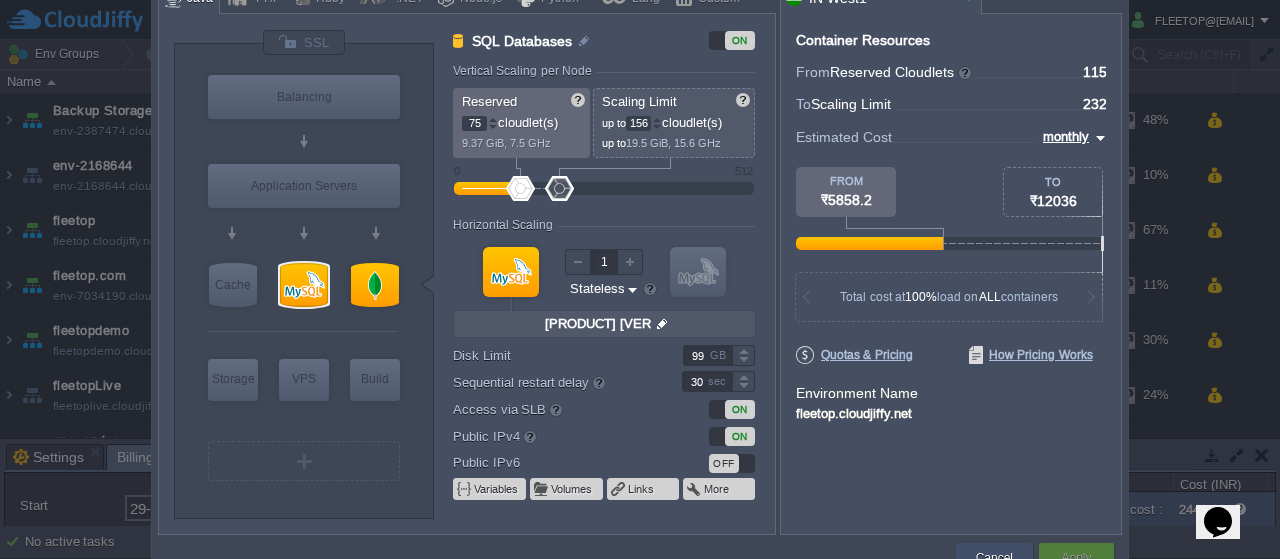click on "Cancel" at bounding box center [994, 558] 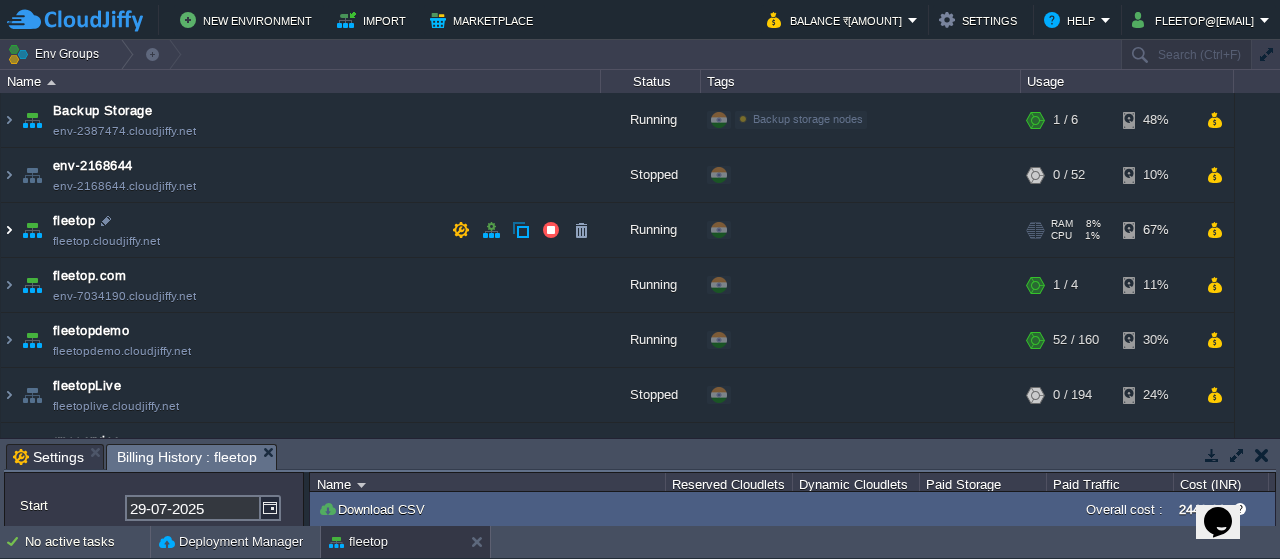 click at bounding box center [9, 230] 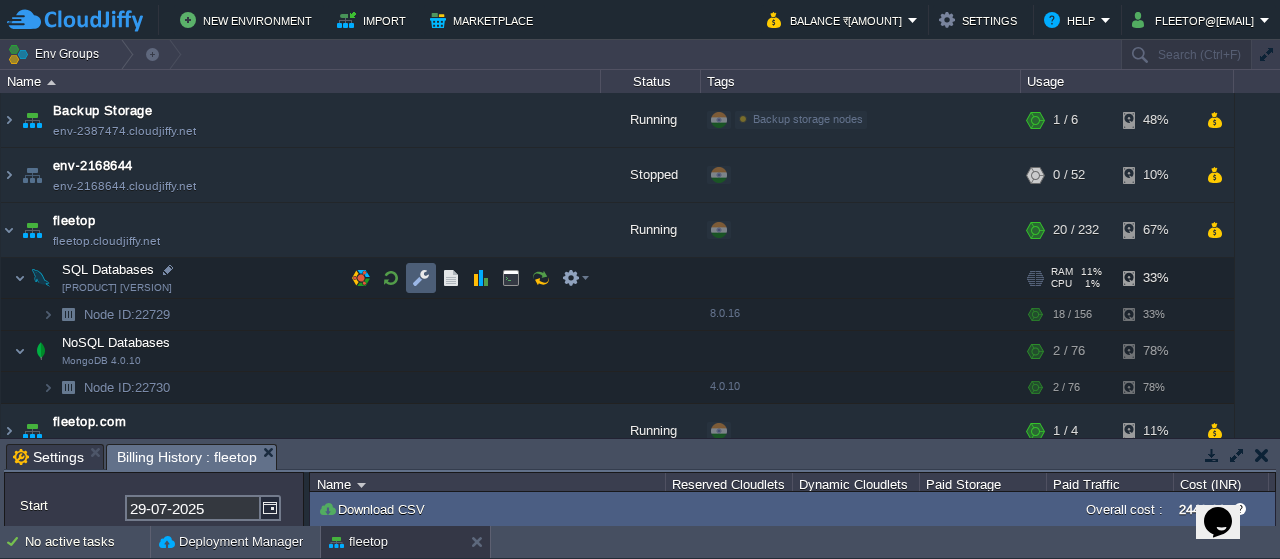click at bounding box center (421, 278) 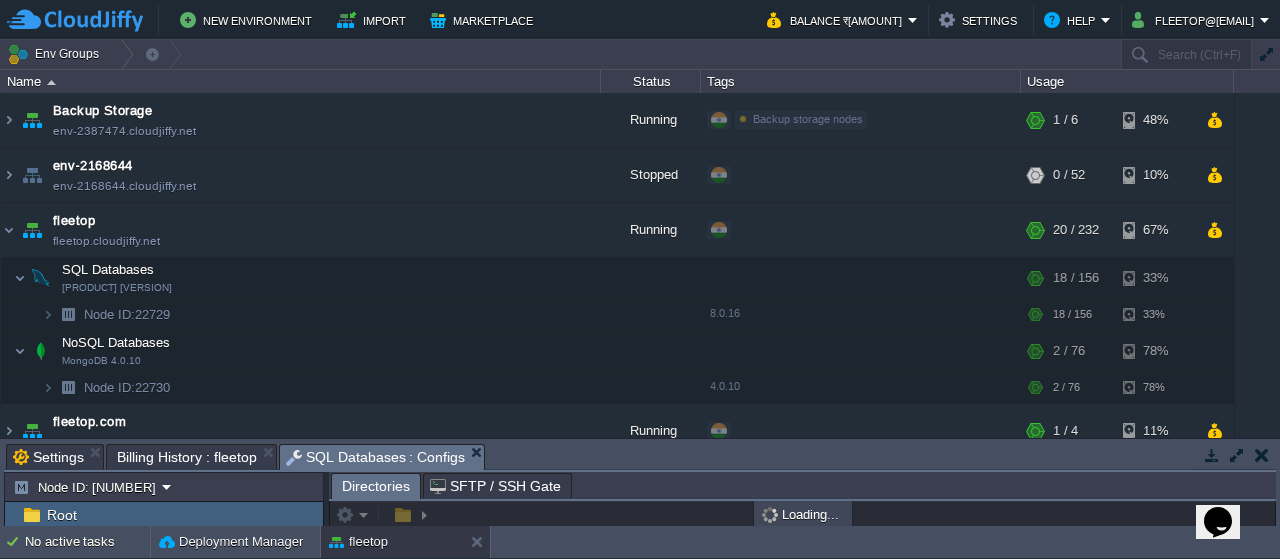 click at bounding box center [1236, 455] 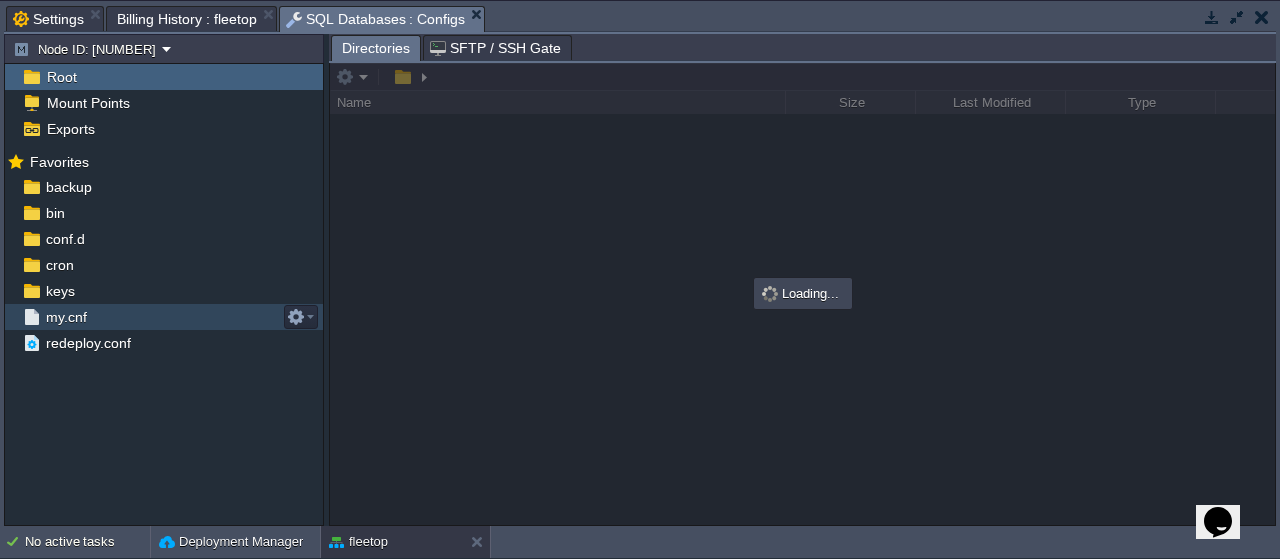 click on "my.cnf" at bounding box center (66, 317) 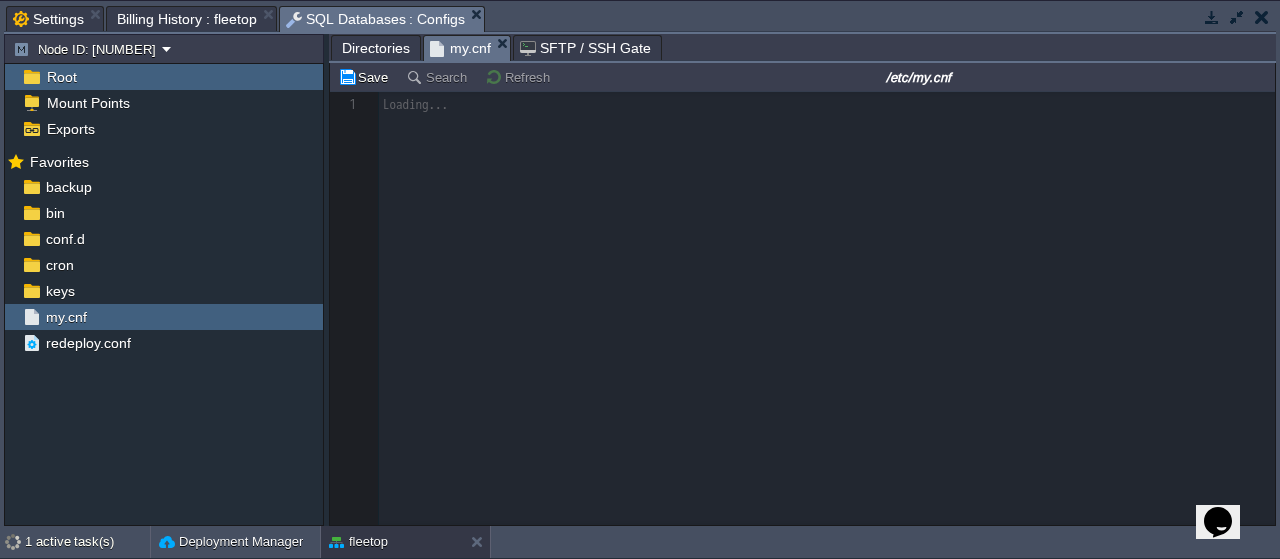 click at bounding box center [802, 308] 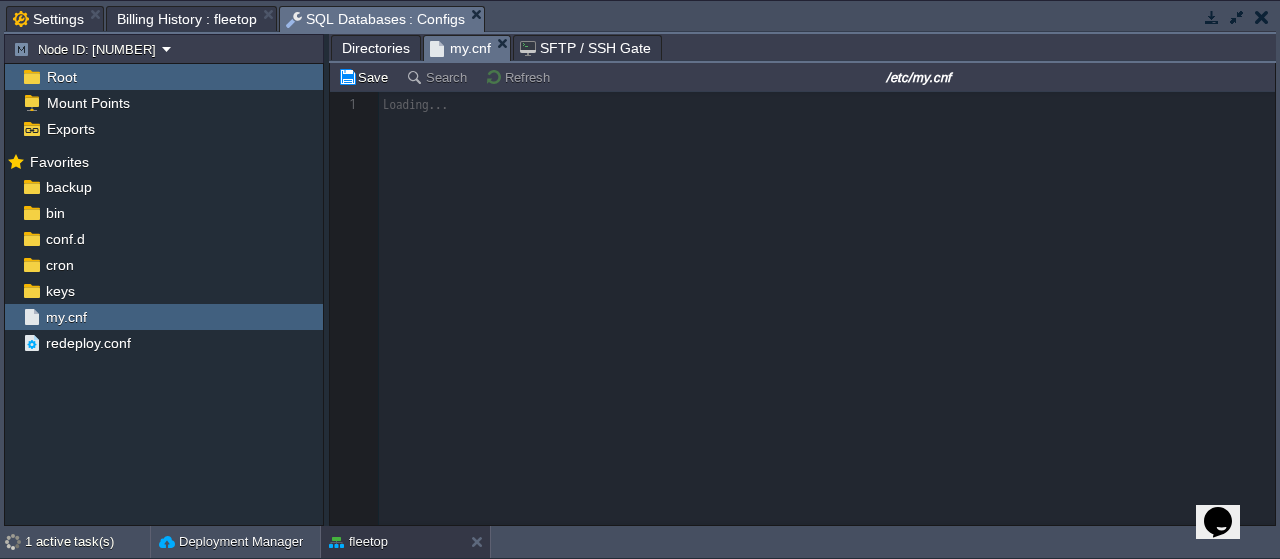 scroll, scrollTop: 7, scrollLeft: 0, axis: vertical 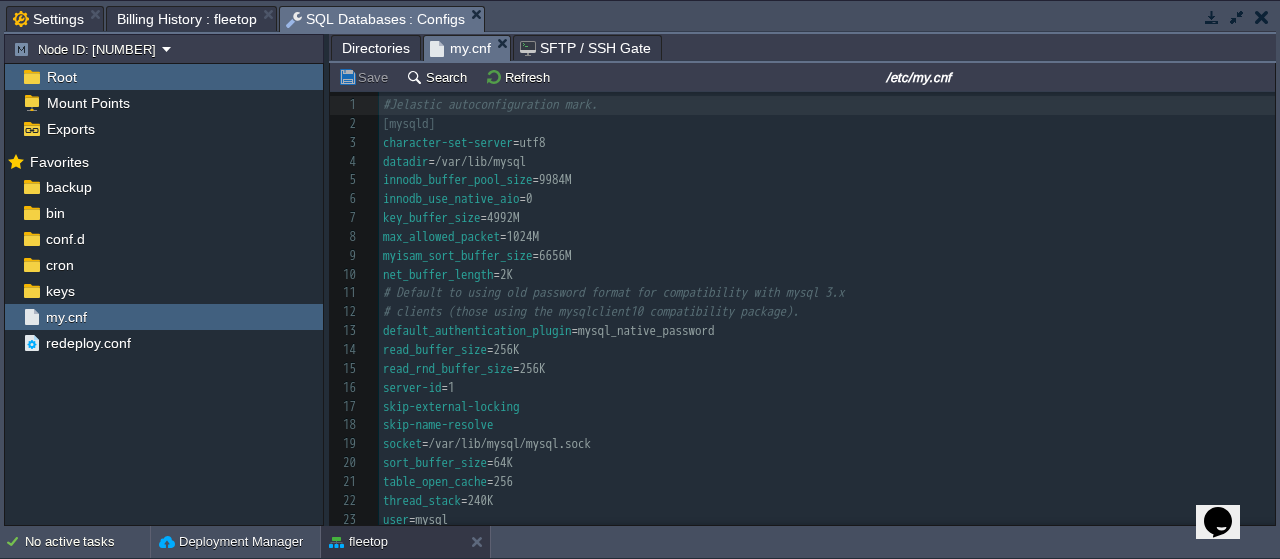 click on "read_buffer_size  =  256K" at bounding box center (827, 350) 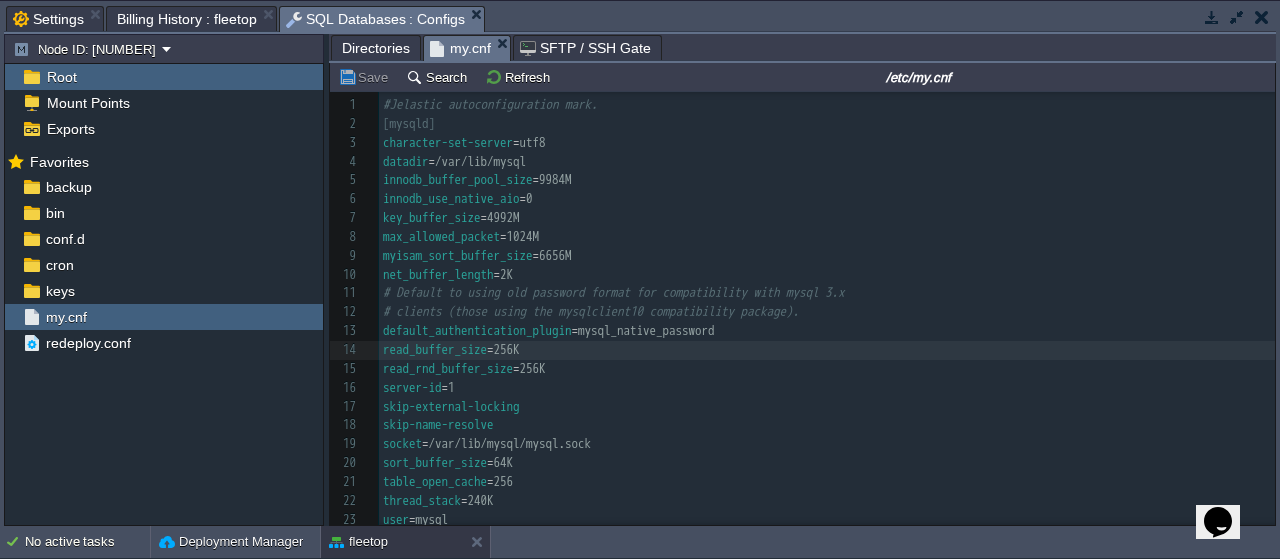 scroll, scrollTop: 150, scrollLeft: 0, axis: vertical 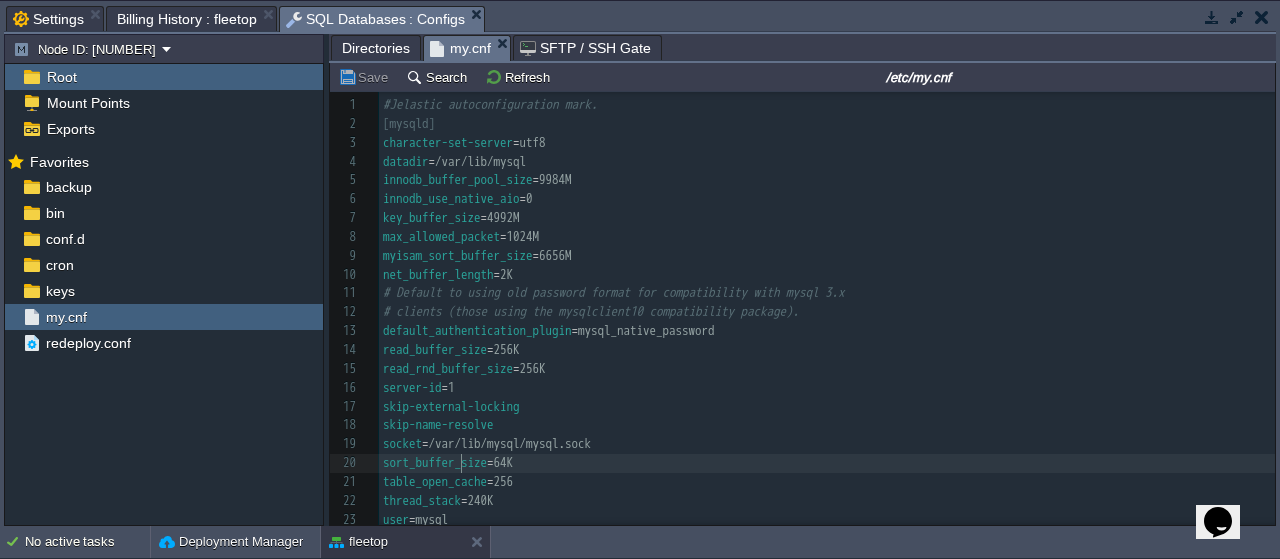 click on "39   1 #Jelastic autoconfiguration mark. 2 [mysqld] 3 character-set-server = utf8 4 datadir = /var/lib/mysql 5 innodb_buffer_pool_size  =  9984M 6 innodb_use_native_aio  =  0 7 key_buffer_size  =  4992M 8 max_allowed_packet  =  1024M 9 myisam_sort_buffer_size  =  6656M 10 net_buffer_length  =  2K 11 # Default to using old password format for compatibility with mysql 3.x 12 # clients (those using the mysqlclient10 compatibility package). 13 default_authentication_plugin  =  mysql_native_password 14 read_buffer_size  =  256K 15 read_rnd_buffer_size  =  256K 16 server-id        =  1 17 skip-external-locking 18 skip-name-resolve 19 socket = /var/lib/mysql/mysql.sock 20 sort_buffer_size  =  64K 21 table_open_cache  =  256 22 thread_stack  =  240K 23 user = mysql 24 validate_password.policy = LOW 25 sql-mode = 'STRICT_TRANS_TABLES,NO_ENGINE_SUBSTITUTION' 26 ​ 27 ​ 28 # Disabling symbolic-links is recommended to prevent assorted security risks; 29 # to do so, uncomment this line: 30 # symbolic-links=0 31 ​ 32" at bounding box center [827, 463] 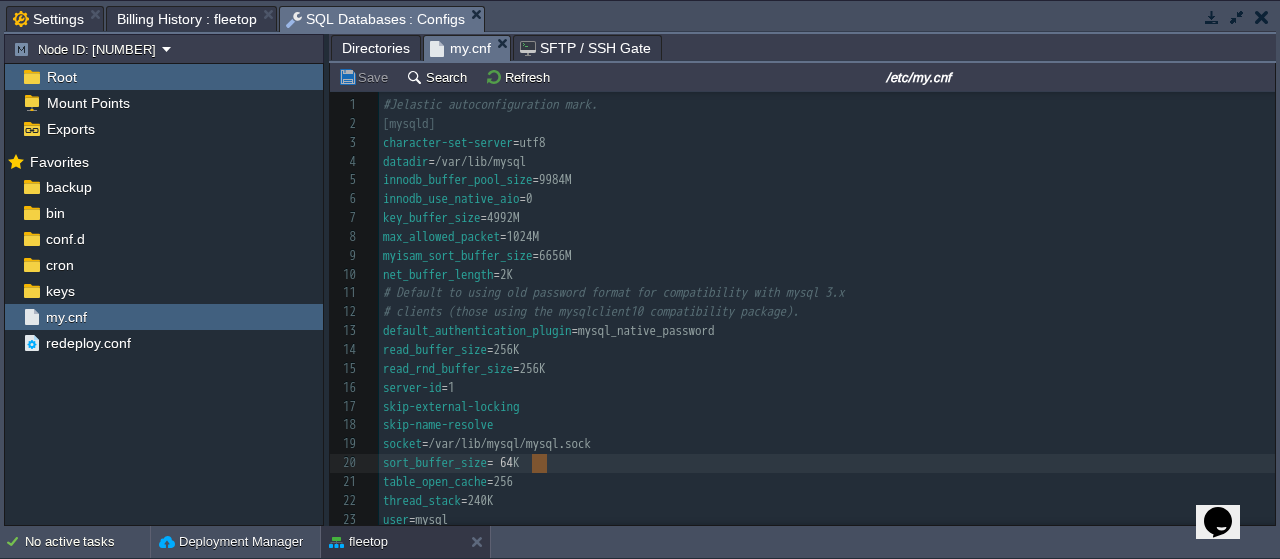type on "64K" 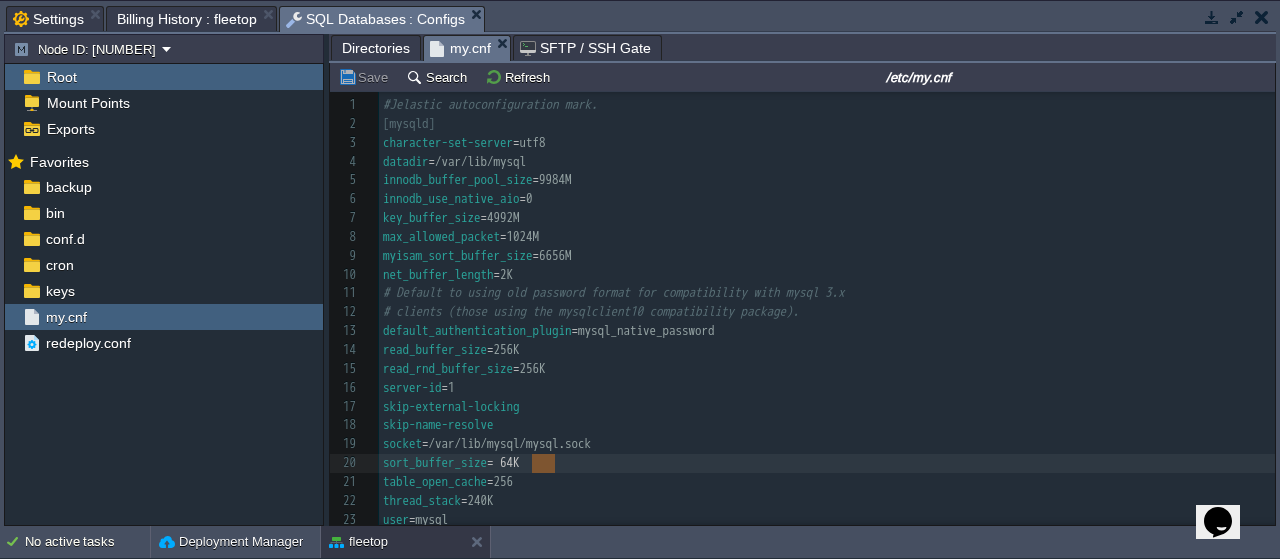 drag, startPoint x: 534, startPoint y: 466, endPoint x: 556, endPoint y: 467, distance: 22.022715 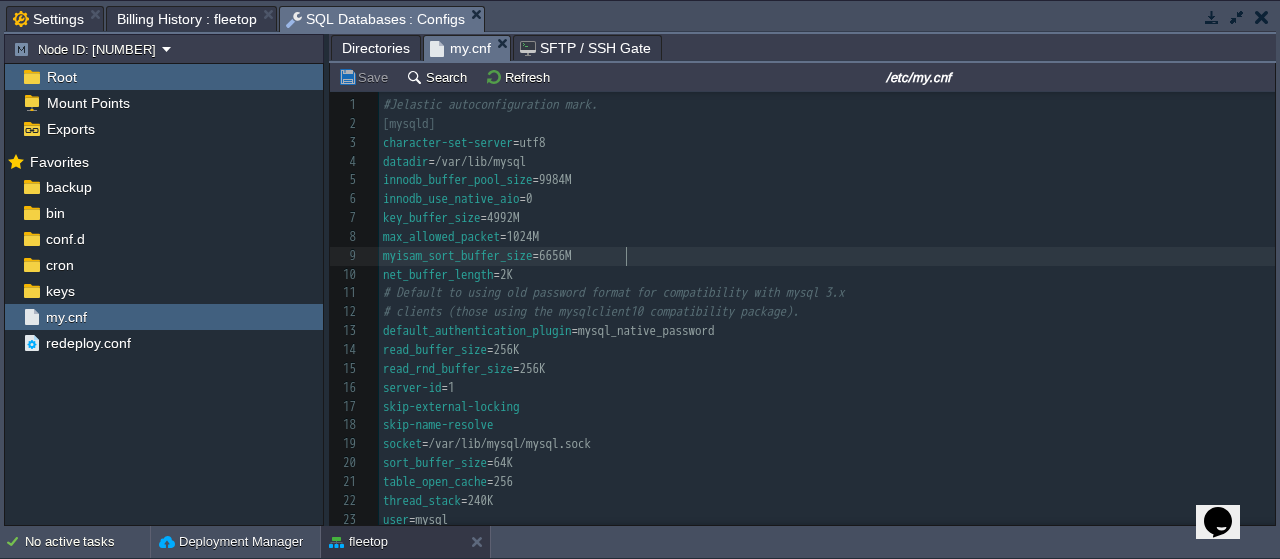 click on "x   1 #Jelastic autoconfiguration mark. 2 [mysqld] 3 character-set-server = utf8 4 datadir = /var/lib/mysql 5 innodb_buffer_pool_size  =  9984M 6 innodb_use_native_aio  =  0 7 key_buffer_size  =  4992M 8 max_allowed_packet  =  1024M 9 myisam_sort_buffer_size  =  6656M 10 net_buffer_length  =  2K 11 # Default to using old password format for compatibility with mysql 3.x 12 # clients (those using the mysqlclient10 compatibility package). 13 default_authentication_plugin  =  mysql_native_password 14 read_buffer_size  =  256K 15 read_rnd_buffer_size  =  256K 16 server-id        =  1 17 skip-external-locking 18 skip-name-resolve 19 socket = /var/lib/mysql/mysql.sock 20 sort_buffer_size  =  64K 21 table_open_cache  =  256 22 thread_stack  =  240K 23 user = mysql 24 validate_password.policy = LOW 25 sql-mode = 'STRICT_TRANS_TABLES,NO_ENGINE_SUBSTITUTION' 26 ​ 27 ​ 28 # Disabling symbolic-links is recommended to prevent assorted security risks; 29 # to do so, uncomment this line: 30 # symbolic-links=0 31 ​" at bounding box center [827, 463] 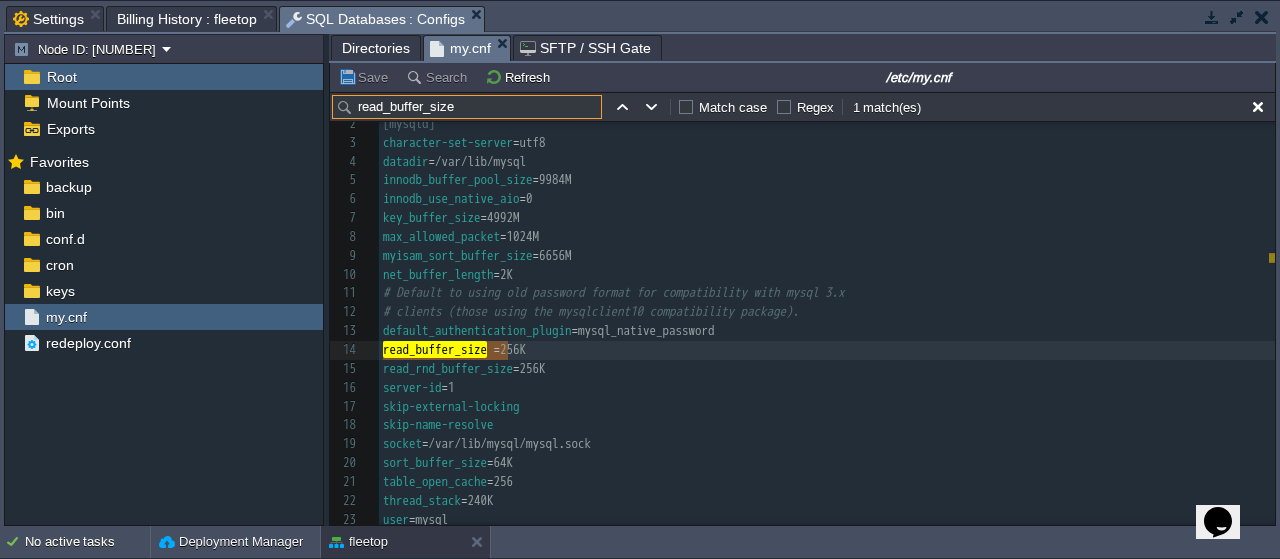 type on "read_buffer_size" 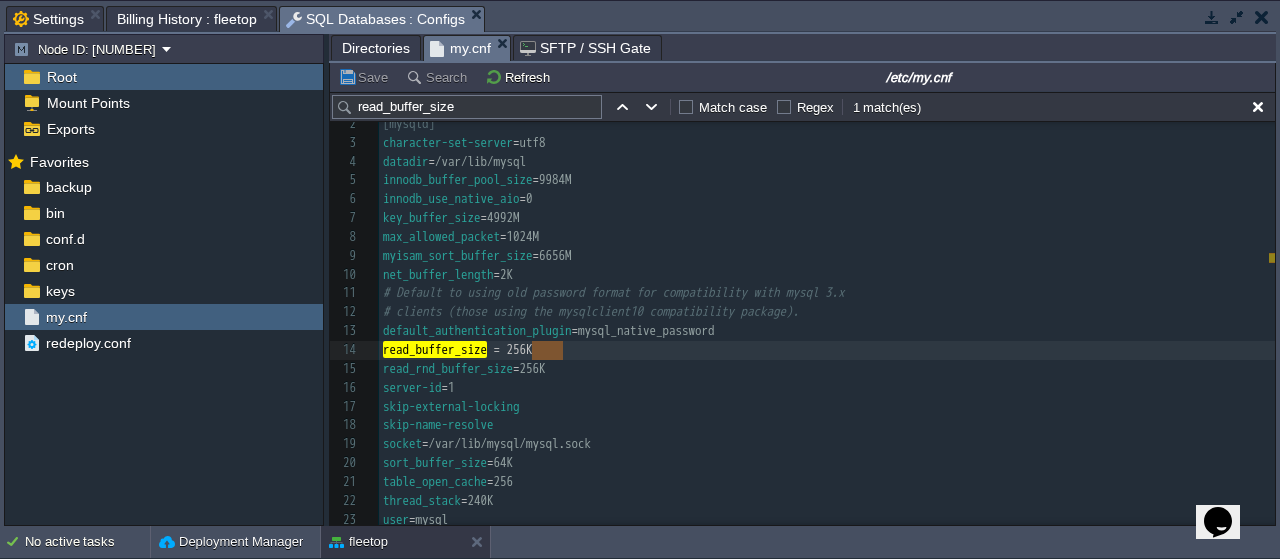 type on "256K" 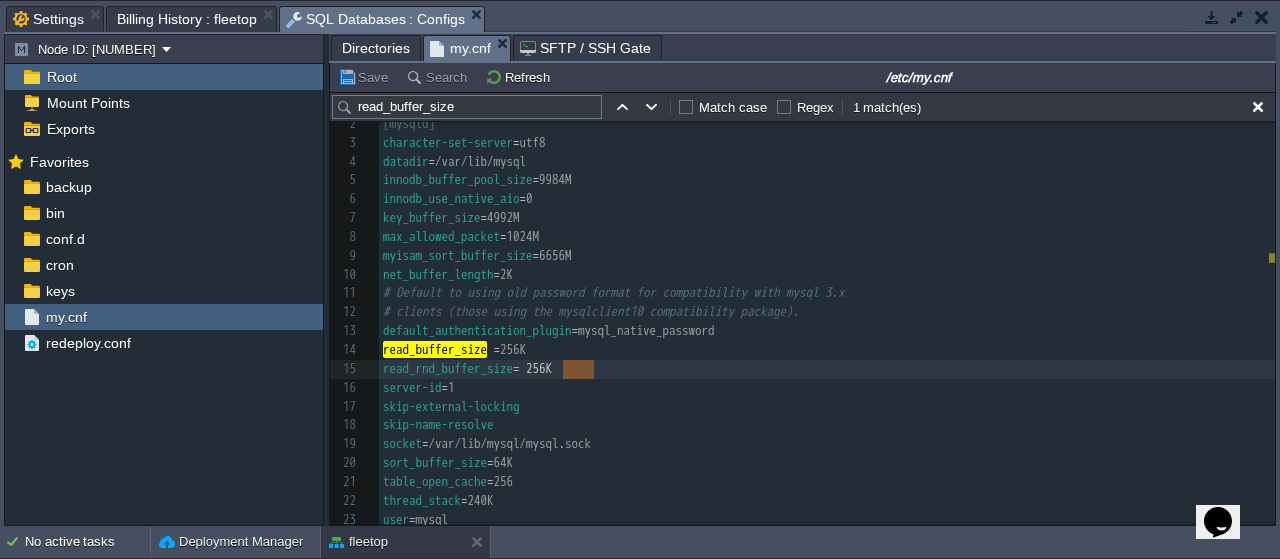 drag, startPoint x: 562, startPoint y: 369, endPoint x: 590, endPoint y: 369, distance: 28 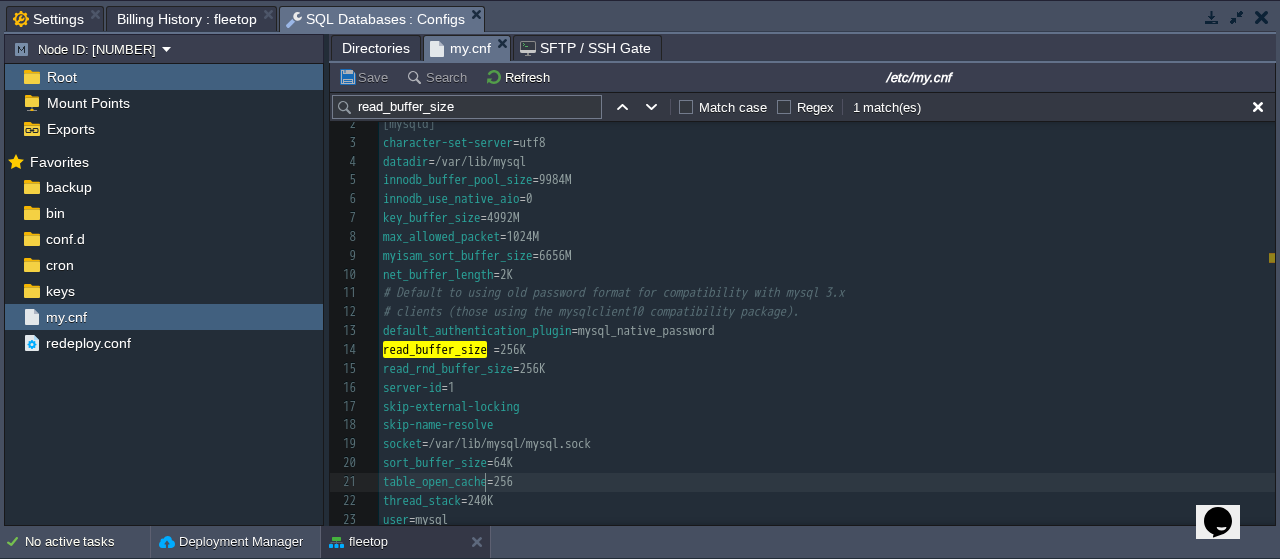 click on "table_open_cache" at bounding box center (435, 481) 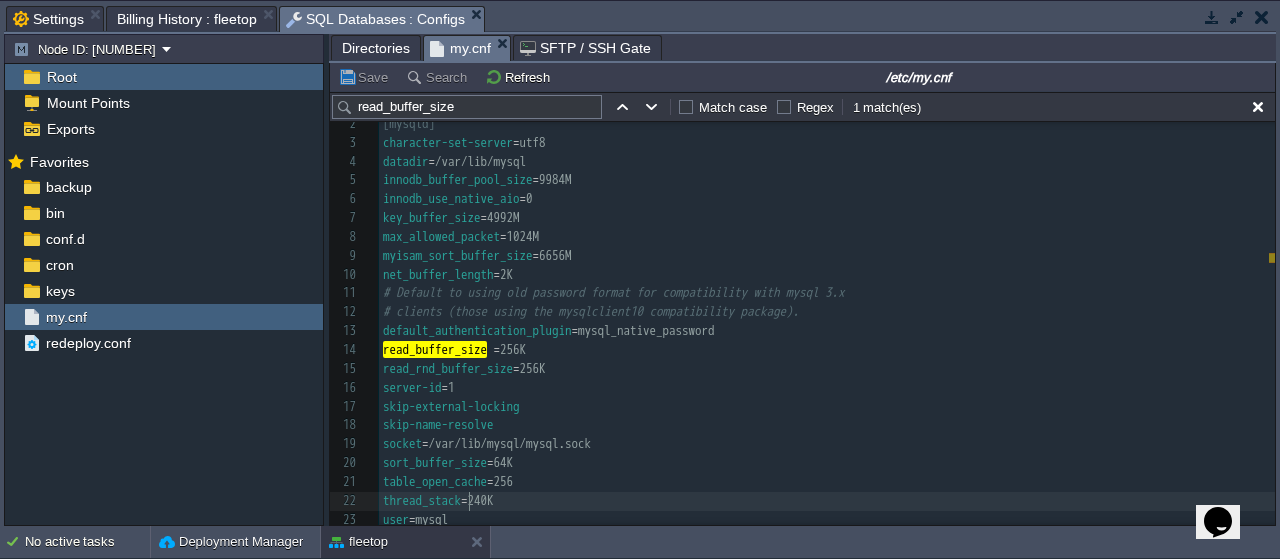 click on "thread_stack" at bounding box center (422, 500) 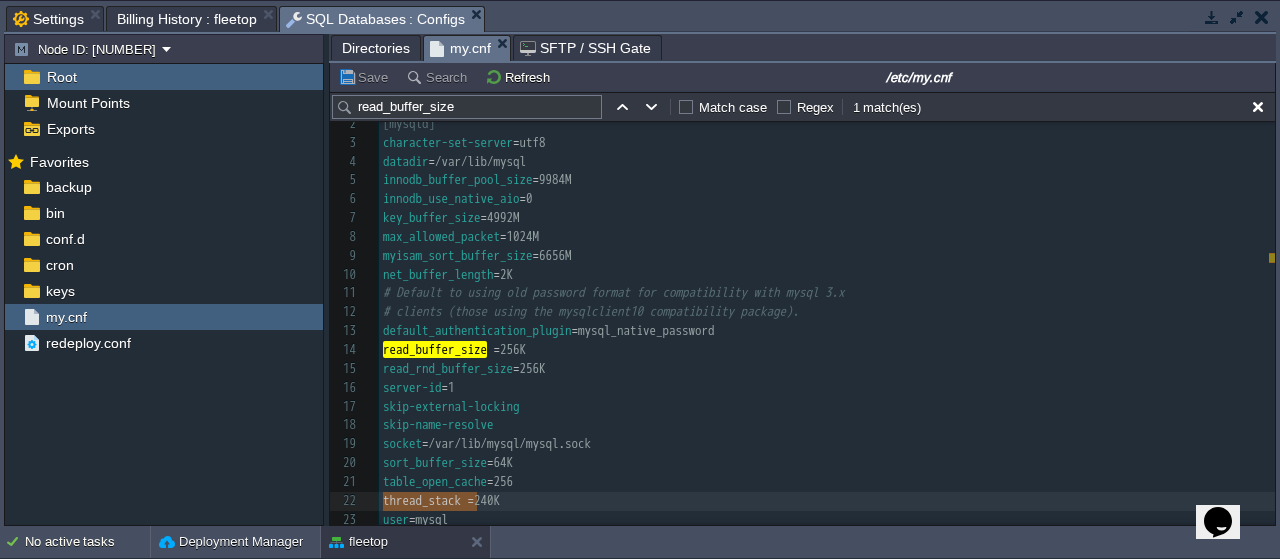 scroll, scrollTop: 144, scrollLeft: 0, axis: vertical 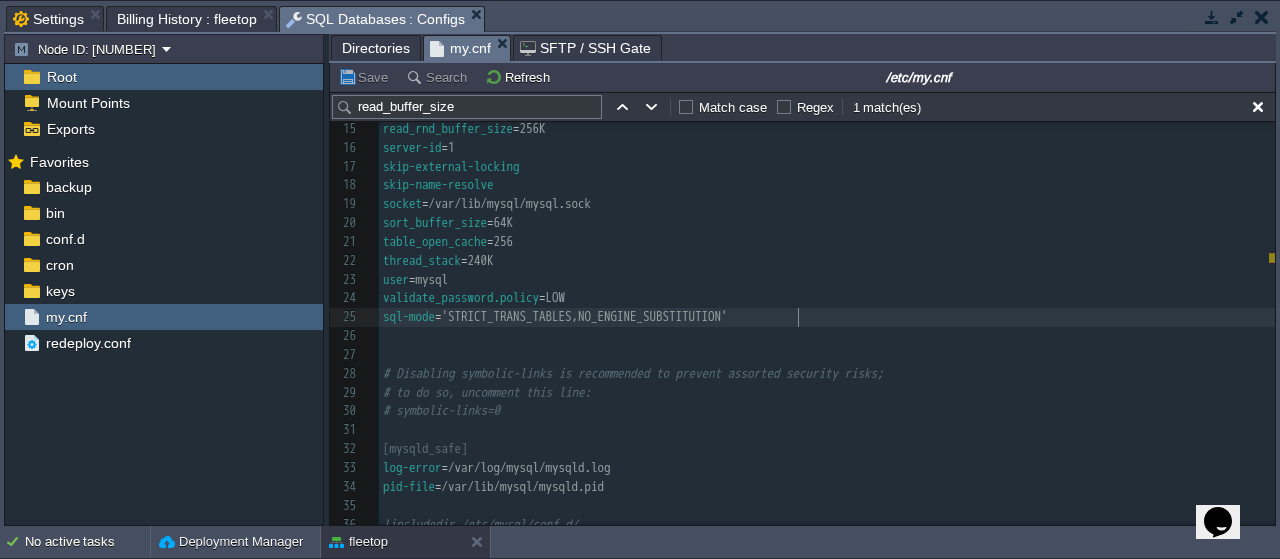 click on "sql-mode = 'STRICT_TRANS_TABLES,NO_ENGINE_SUBSTITUTION'" at bounding box center [827, 317] 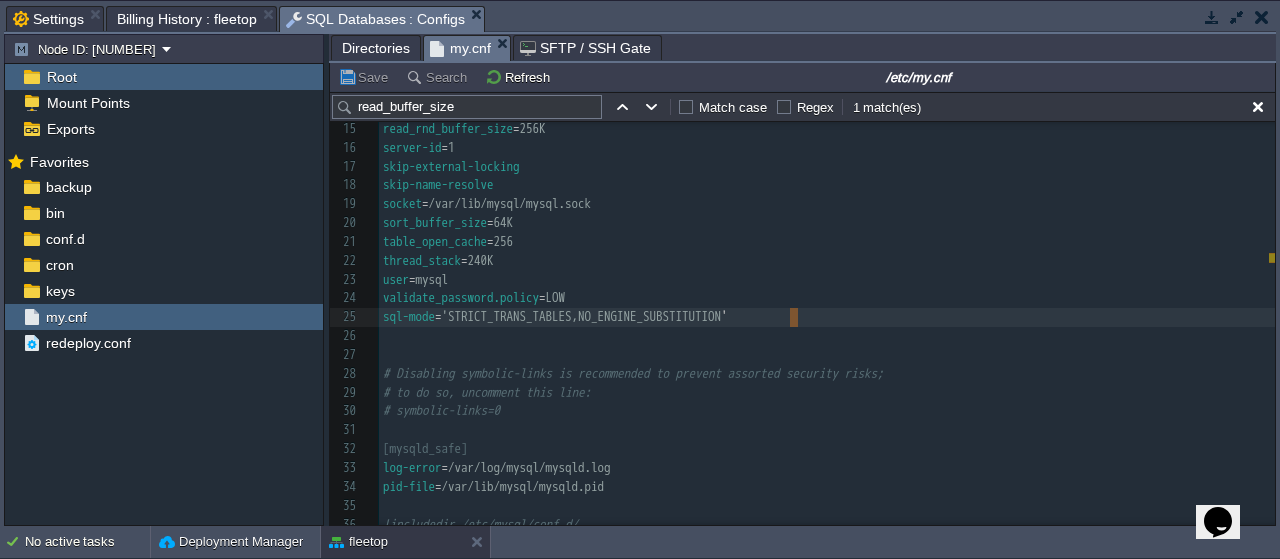 type on "sql-mode='STRICT_TRANS_TABLES,NO_ENGINE_SUBSTITUTION'" 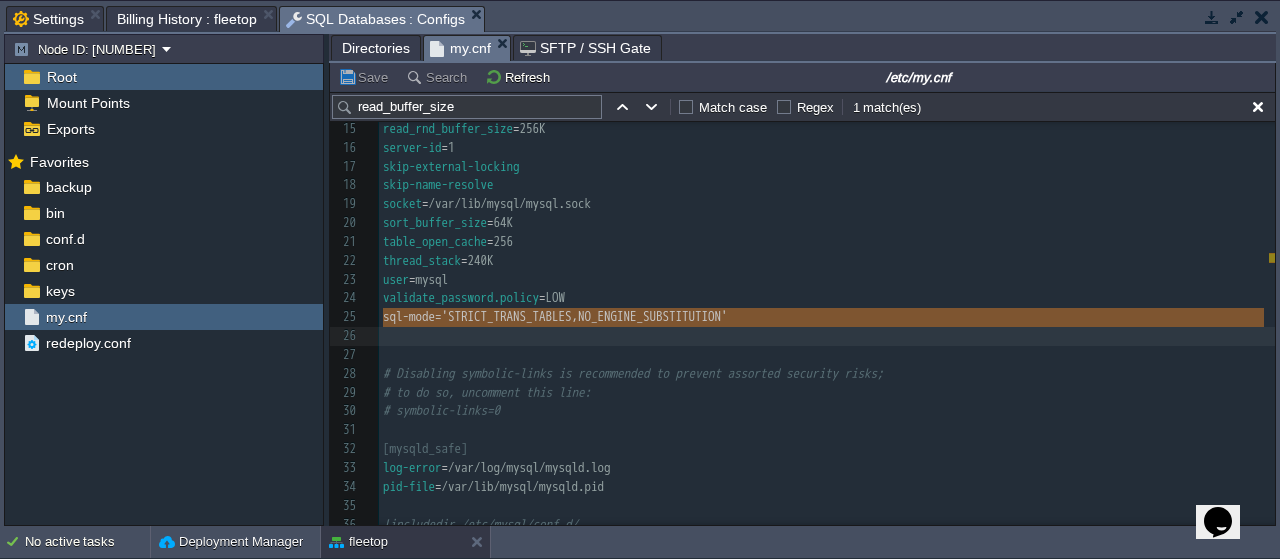 scroll, scrollTop: 34, scrollLeft: 0, axis: vertical 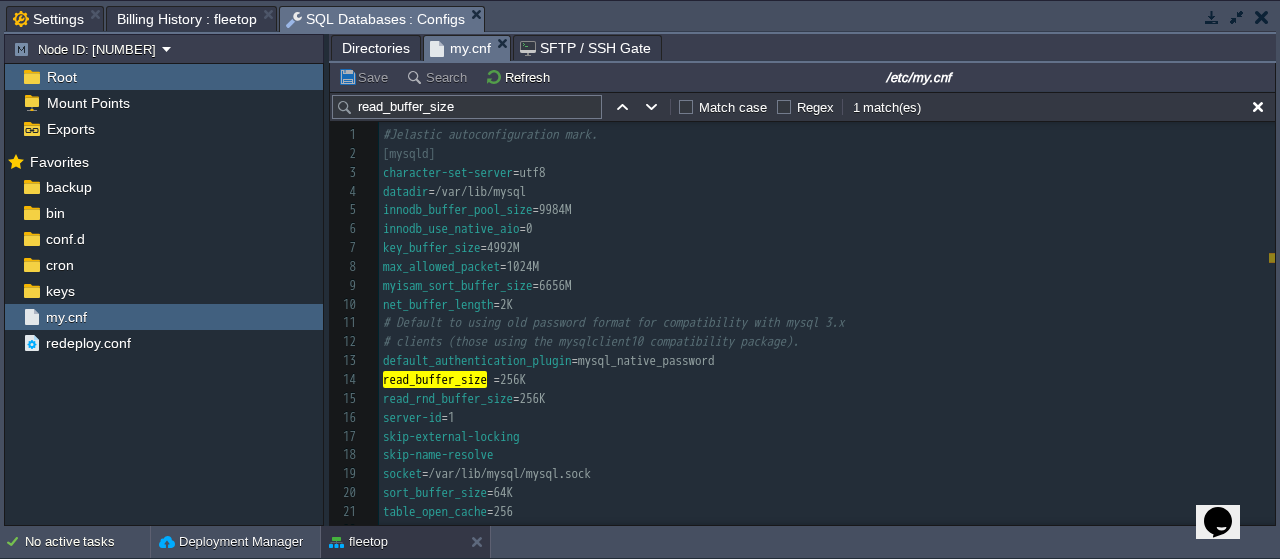 click on "innodb_use_native_aio" at bounding box center (451, 228) 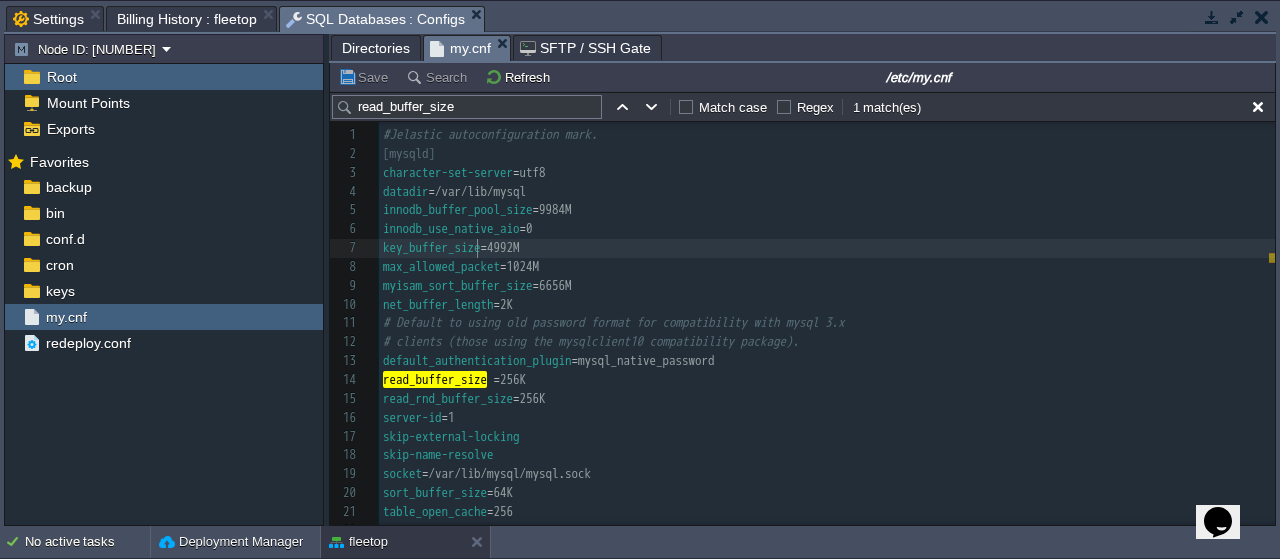 click on "x   1 #Jelastic autoconfiguration mark. 2 [mysqld] 3 character-set-server = utf8 4 datadir = /var/lib/mysql 5 innodb_buffer_pool_size  =  9984M 6 innodb_use_native_aio  =  0 7 key_buffer_size  =  4992M 8 max_allowed_packet  =  1024M 9 myisam_sort_buffer_size  =  6656M 10 net_buffer_length  =  2K 11 # Default to using old password format for compatibility with mysql 3.x 12 # clients (those using the mysqlclient10 compatibility package). 13 default_authentication_plugin  =  mysql_native_password 14 read_buffer_size   =  256K 15 read_rnd_buffer_size  =  256K 16 server-id        =  1 17 skip-external-locking 18 skip-name-resolve 19 socket = /var/lib/mysql/mysql.sock 20 sort_buffer_size  =  64K 21 table_open_cache  =  256 22 thread_stack  =  240K 23 user = mysql 24 validate_password.policy = LOW 25 sql-mode = 'STRICT_TRANS_TABLES,NO_ENGINE_SUBSTITUTION' 26 ​ 27 ​ 28 # Disabling symbolic-links is recommended to prevent assorted security risks; 29 # to do so, uncomment this line: 30 # symbolic-links=0 31 ​" at bounding box center (827, 493) 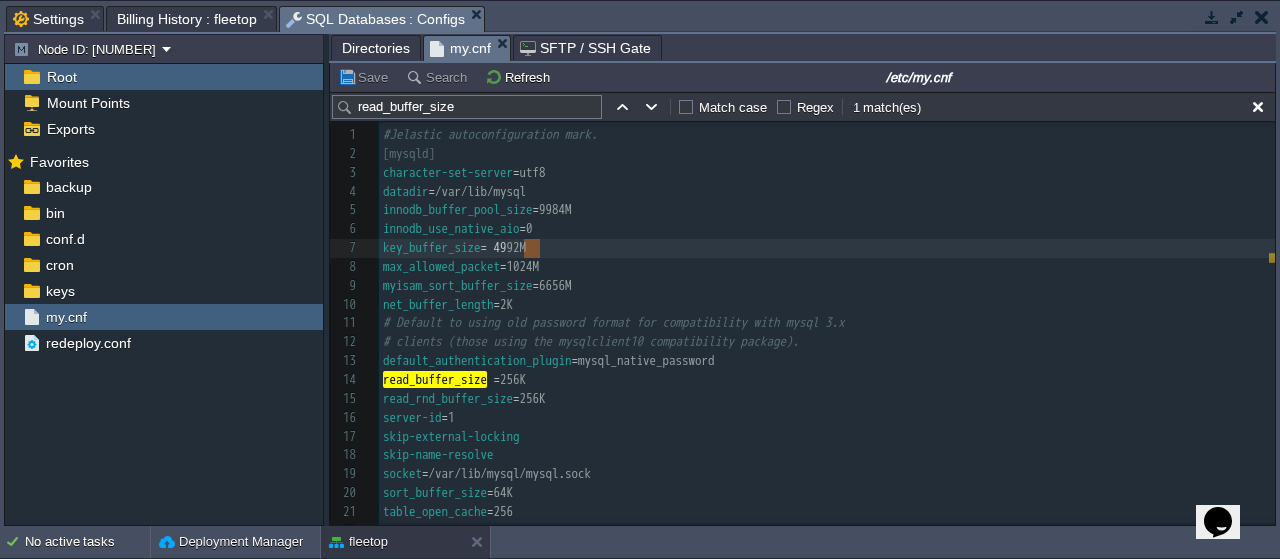 type on "4992M" 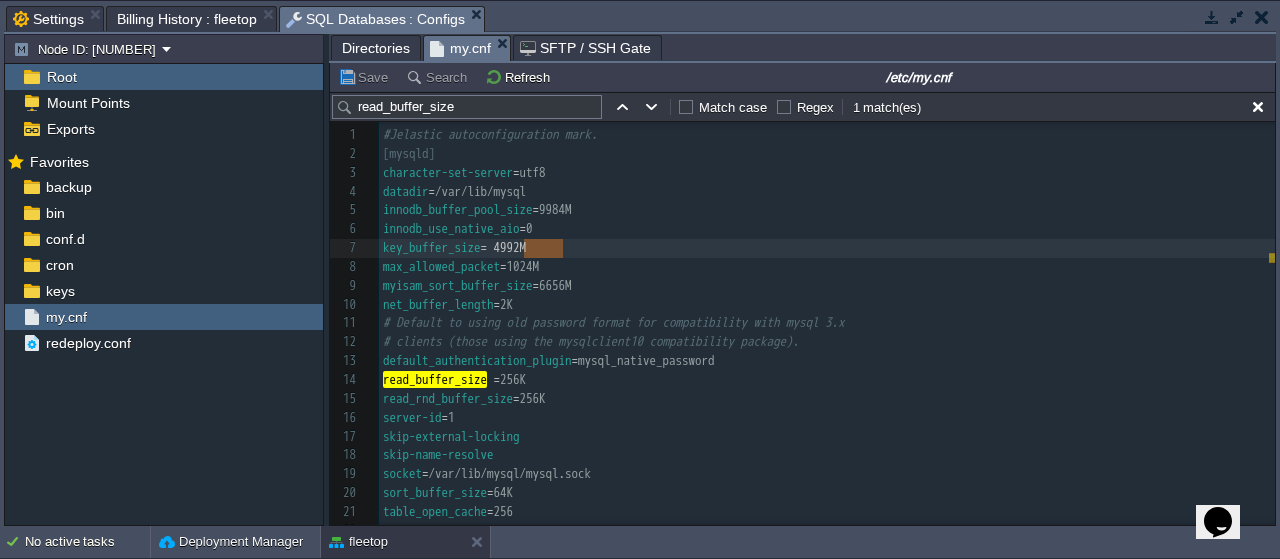 drag, startPoint x: 521, startPoint y: 250, endPoint x: 569, endPoint y: 250, distance: 48 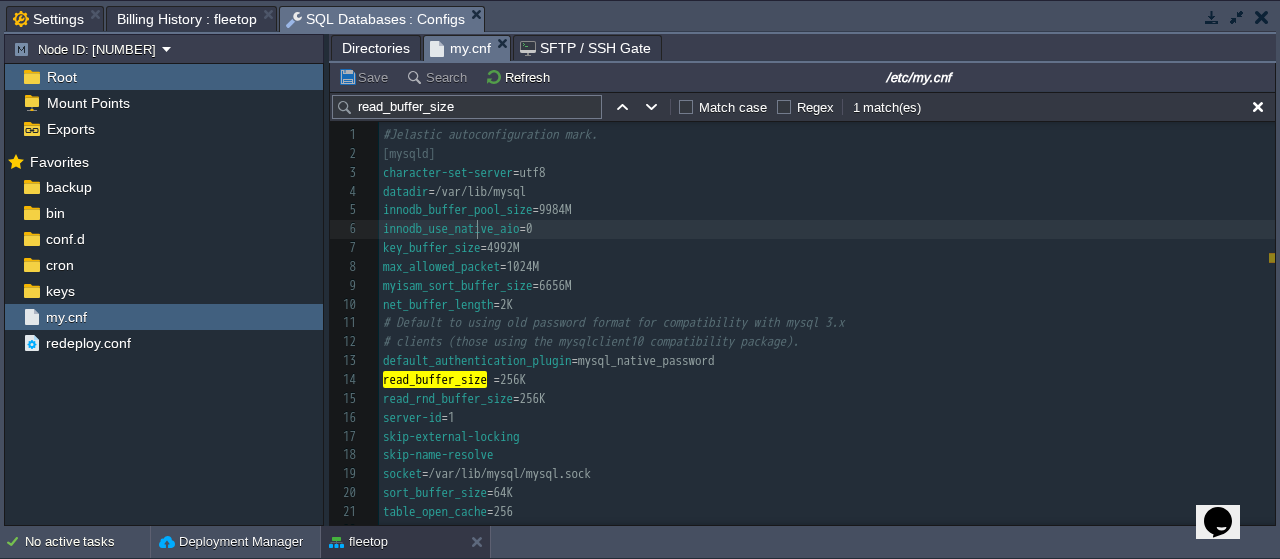 type on "innodb_use_native_aio" 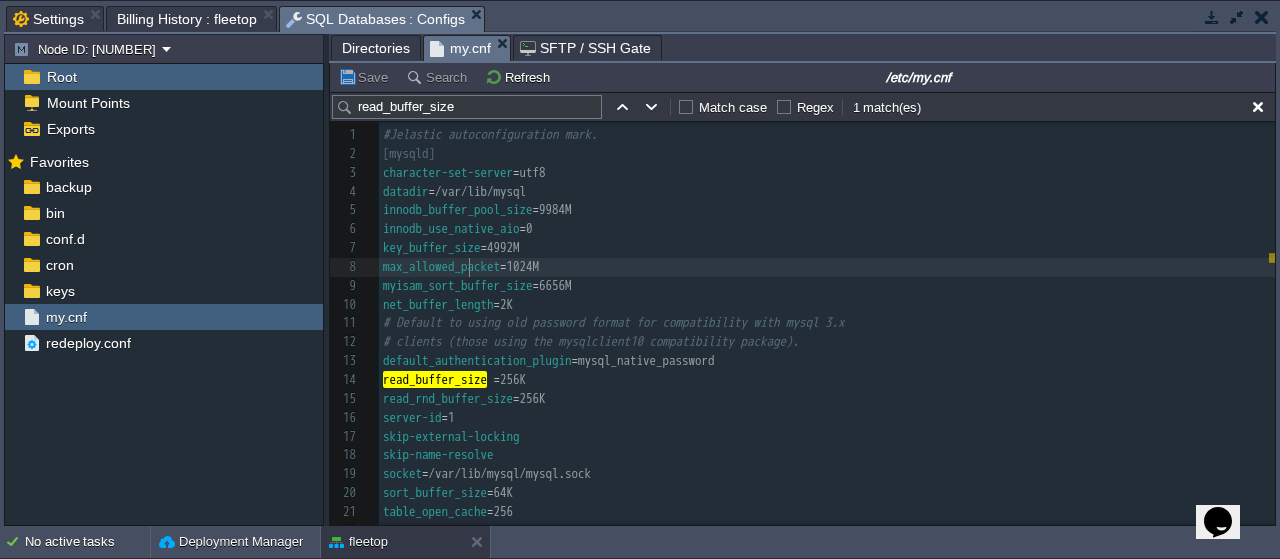 click on "max_allowed_packet" at bounding box center [441, 266] 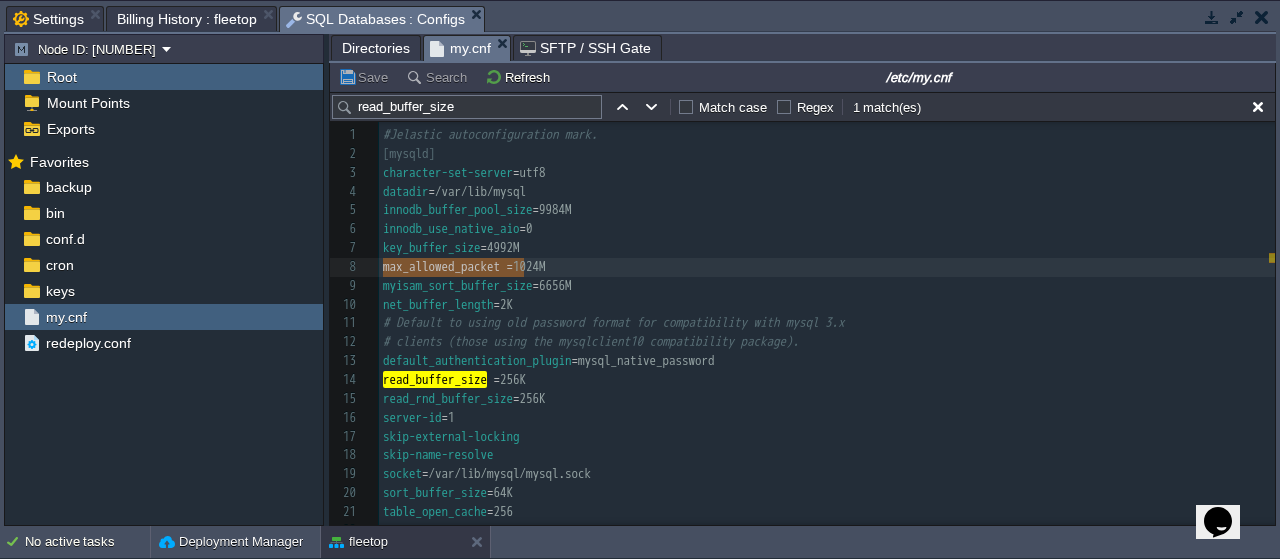 type on "1024M" 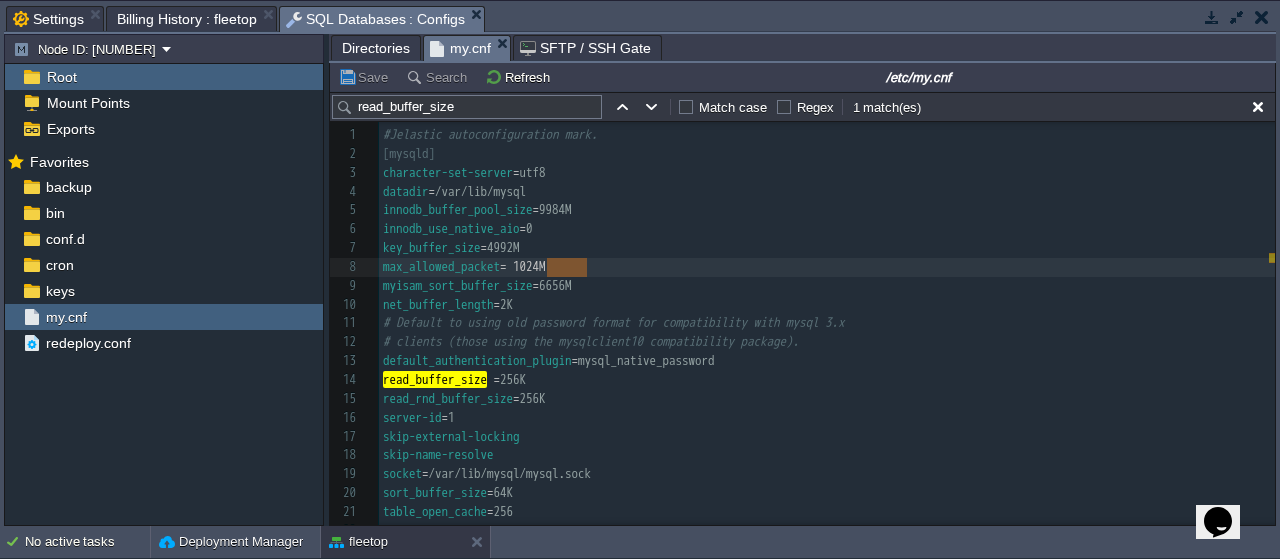 drag, startPoint x: 550, startPoint y: 267, endPoint x: 591, endPoint y: 266, distance: 41.01219 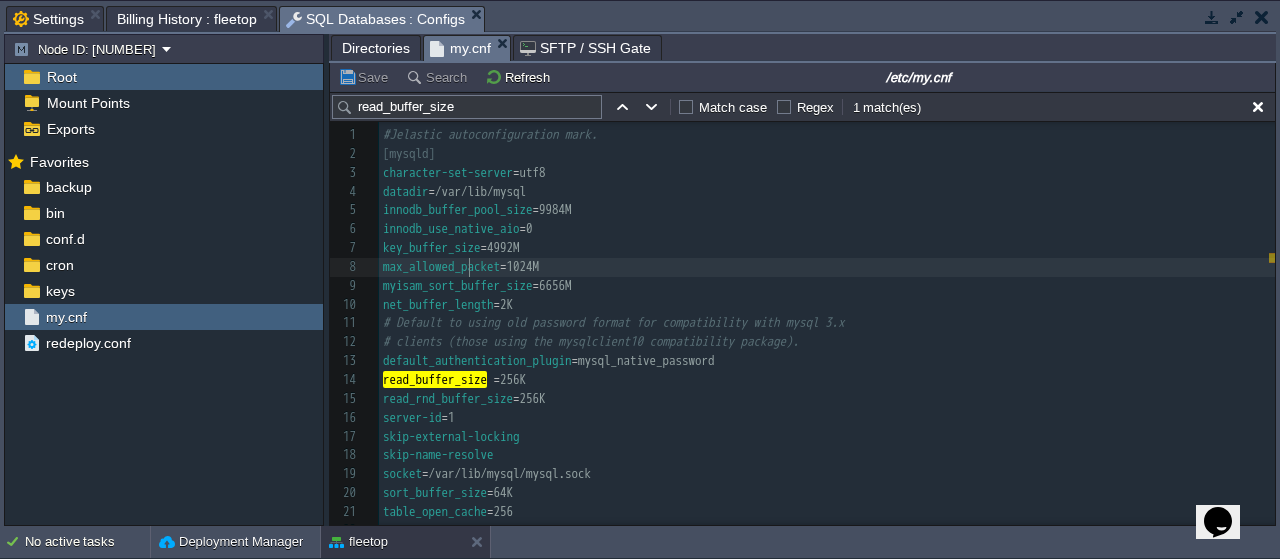 type on "max_allowed_packet" 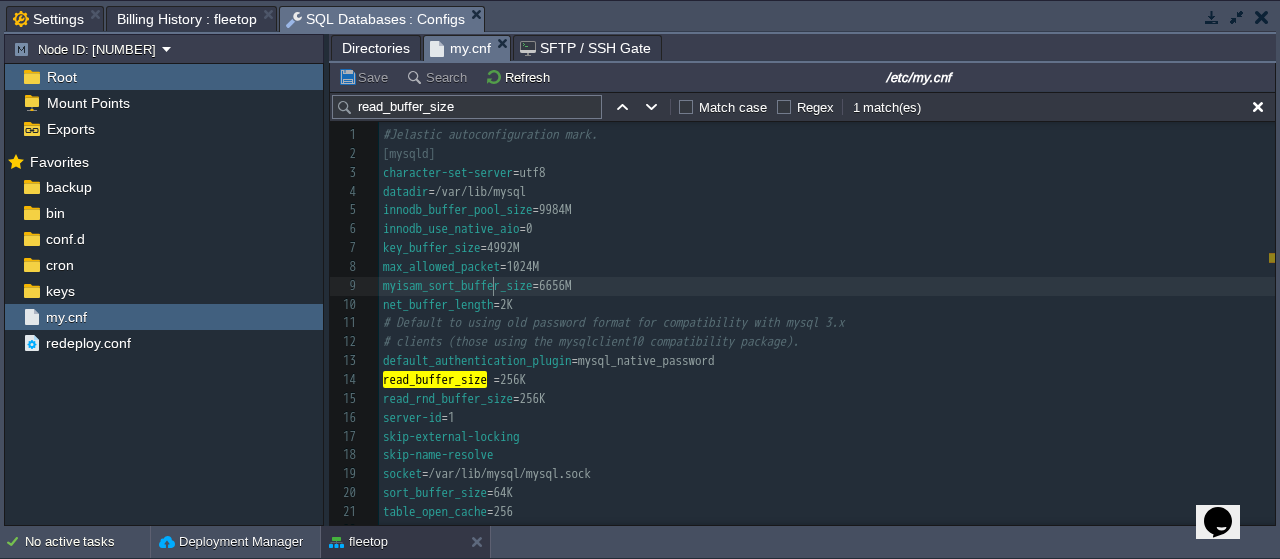 click on "x   1 #Jelastic autoconfiguration mark. 2 [mysqld] 3 character-set-server = utf8 4 datadir = /var/lib/mysql 5 innodb_buffer_pool_size  =  9984M 6 innodb_use_native_aio  =  0 7 key_buffer_size  =  4992M 8 max_allowed_packet  =  1024M 9 myisam_sort_buffer_size  =  6656M 10 net_buffer_length  =  2K 11 # Default to using old password format for compatibility with mysql 3.x 12 # clients (those using the mysqlclient10 compatibility package). 13 default_authentication_plugin  =  mysql_native_password 14 read_buffer_size   =  256K 15 read_rnd_buffer_size  =  256K 16 server-id        =  1 17 skip-external-locking 18 skip-name-resolve 19 socket = /var/lib/mysql/mysql.sock 20 sort_buffer_size  =  64K 21 table_open_cache  =  256 22 thread_stack  =  240K 23 user = mysql 24 validate_password.policy = LOW 25 sql-mode = 'STRICT_TRANS_TABLES,NO_ENGINE_SUBSTITUTION' 26 ​ 27 ​ 28 # Disabling symbolic-links is recommended to prevent assorted security risks; 29 # to do so, uncomment this line: 30 # symbolic-links=0 31 ​" at bounding box center [827, 493] 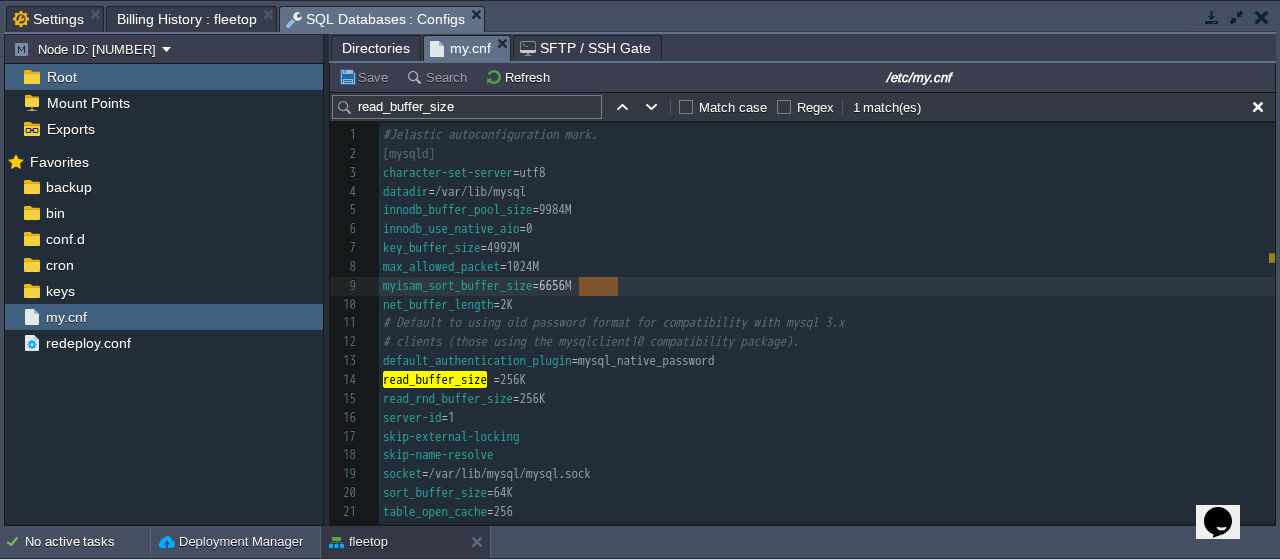 type on "6656M" 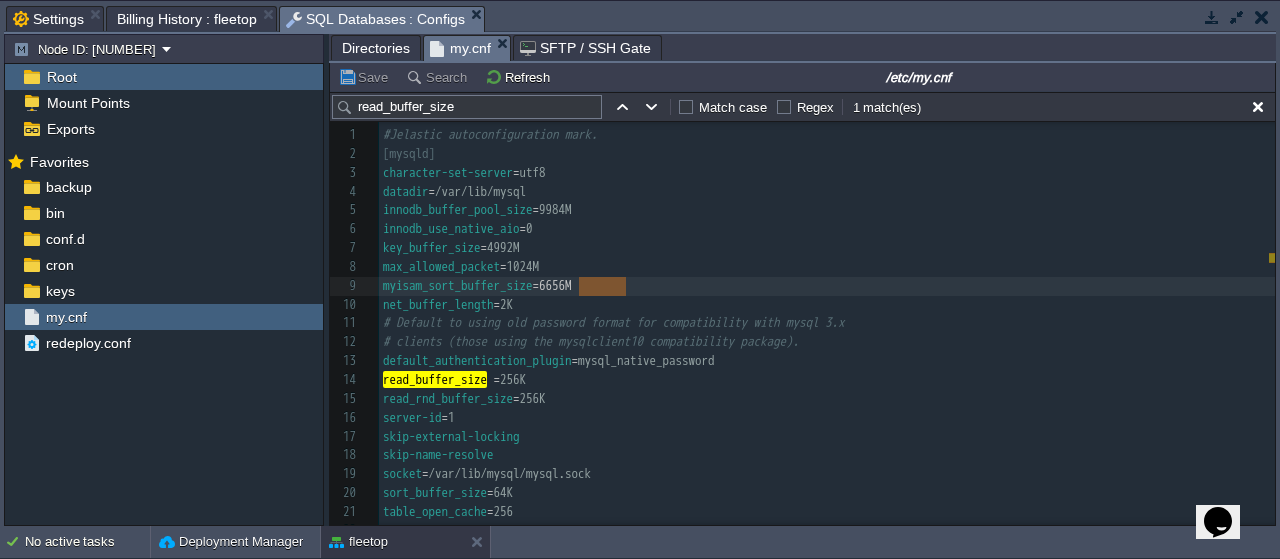 drag, startPoint x: 581, startPoint y: 289, endPoint x: 637, endPoint y: 288, distance: 56.008926 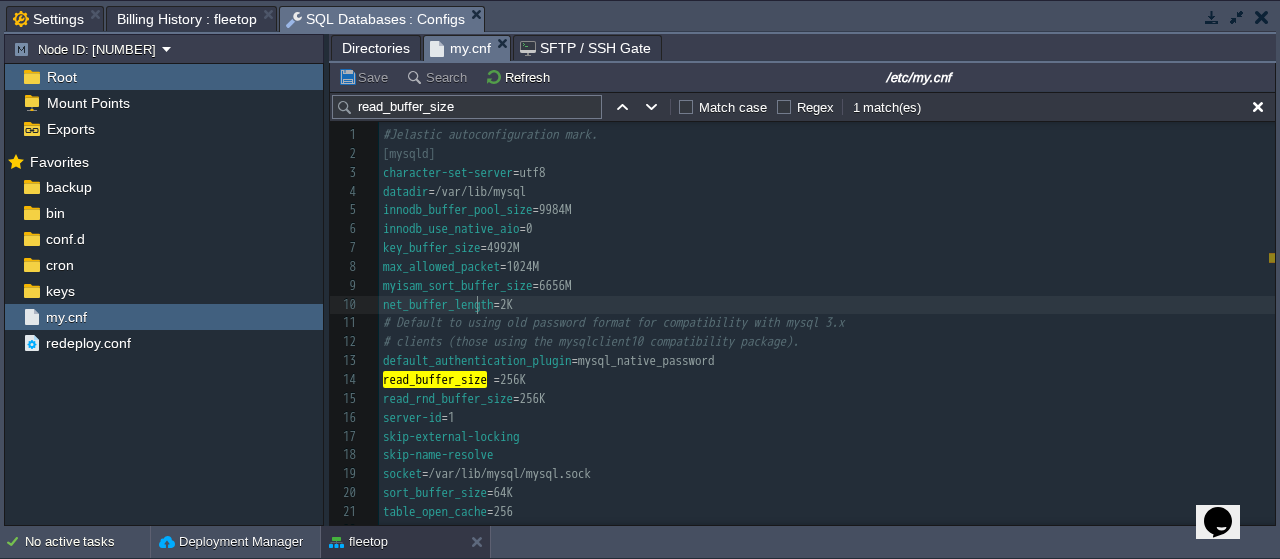 type on "net_buffer_length" 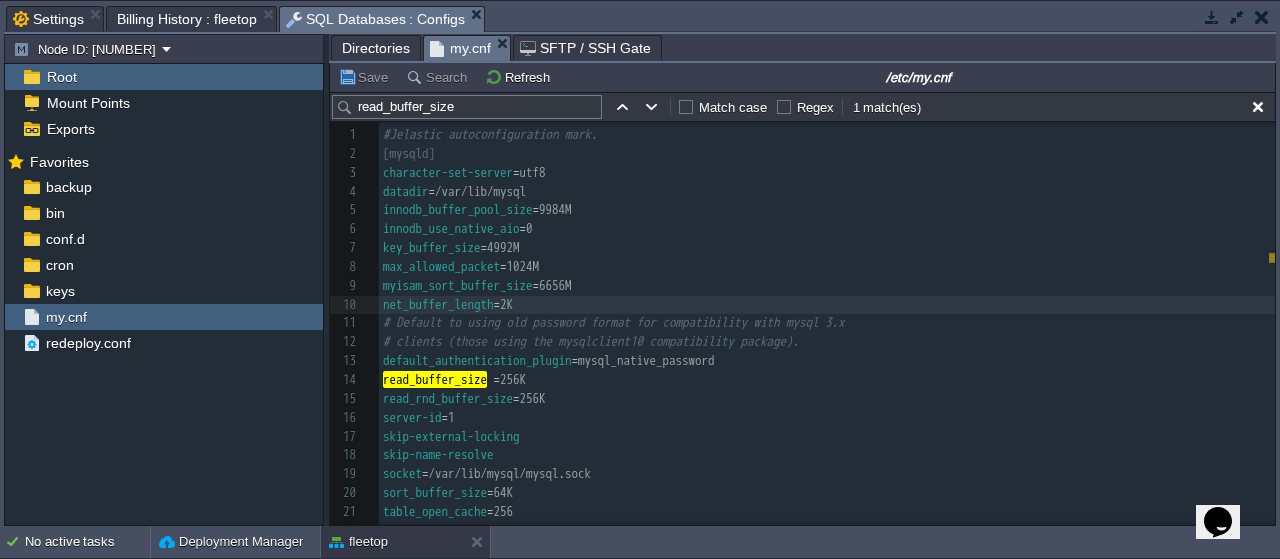 type on "K" 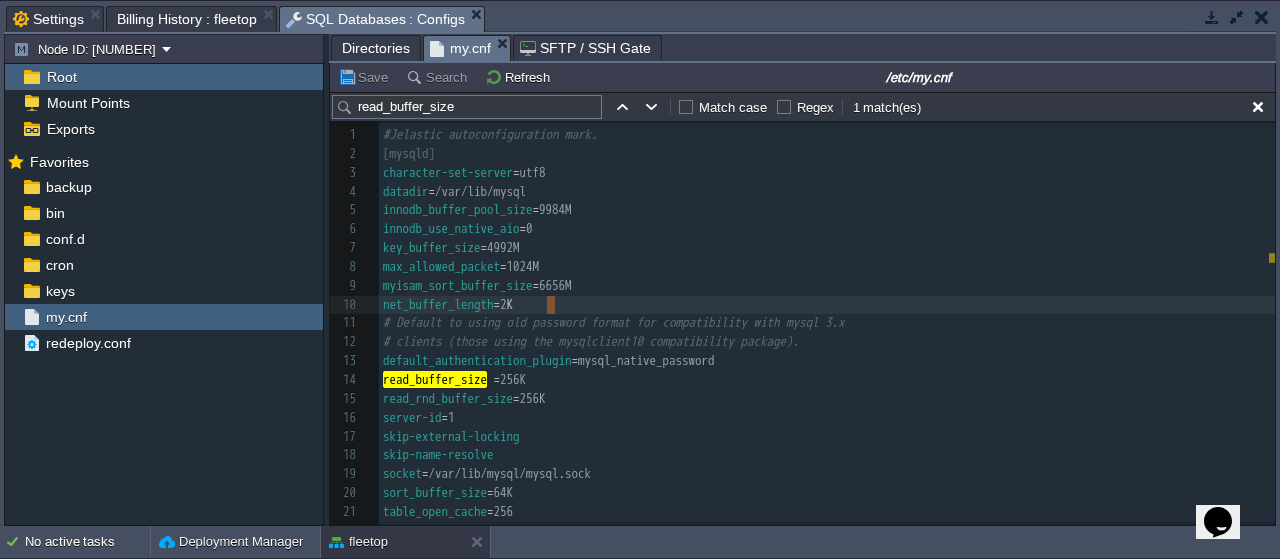 drag, startPoint x: 544, startPoint y: 301, endPoint x: 572, endPoint y: 302, distance: 28.01785 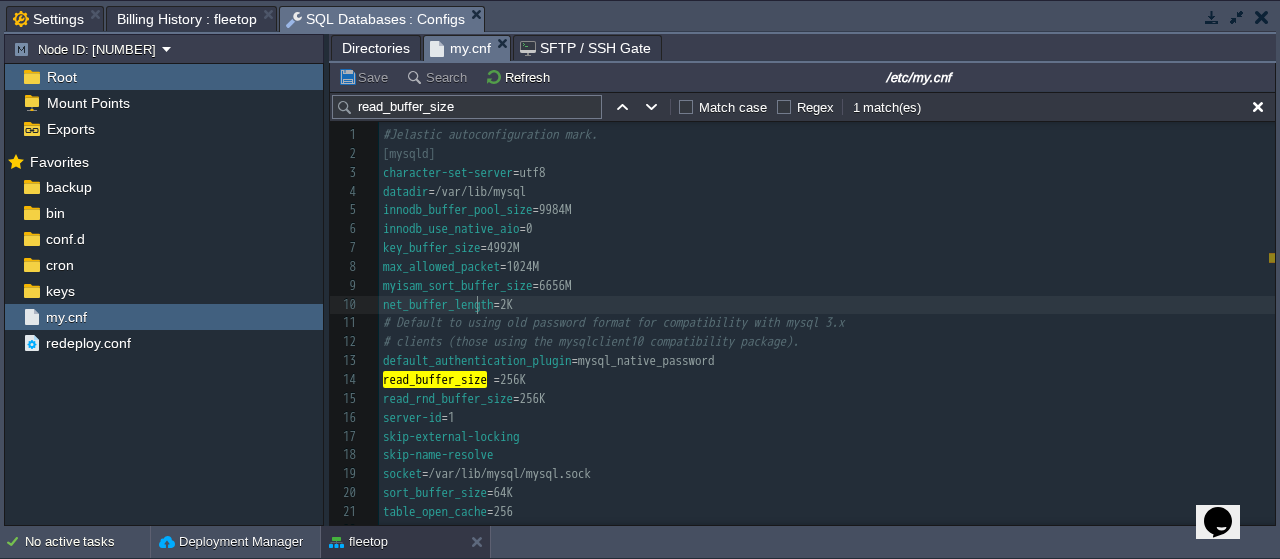 click on "net_buffer_length" at bounding box center [438, 304] 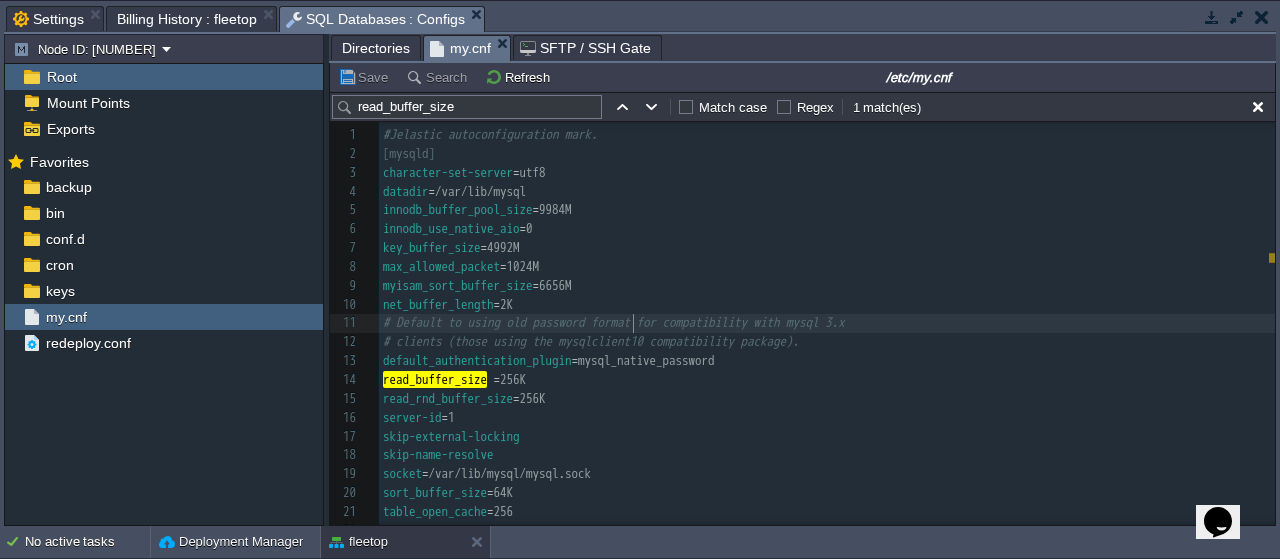 click on "x   1 #Jelastic autoconfiguration mark. 2 [mysqld] 3 character-set-server = utf8 4 datadir = /var/lib/mysql 5 innodb_buffer_pool_size  =  9984M 6 innodb_use_native_aio  =  0 7 key_buffer_size  =  4992M 8 max_allowed_packet  =  1024M 9 myisam_sort_buffer_size  =  6656M 10 net_buffer_length  =  2K 11 # Default to using old password format for compatibility with mysql 3.x 12 # clients (those using the mysqlclient10 compatibility package). 13 default_authentication_plugin  =  mysql_native_password 14 read_buffer_size   =  256K 15 read_rnd_buffer_size  =  256K 16 server-id        =  1 17 skip-external-locking 18 skip-name-resolve 19 socket = /var/lib/mysql/mysql.sock 20 sort_buffer_size  =  64K 21 table_open_cache  =  256 22 thread_stack  =  240K 23 user = mysql 24 validate_password.policy = LOW 25 sql-mode = 'STRICT_TRANS_TABLES,NO_ENGINE_SUBSTITUTION' 26 ​ 27 ​ 28 # Disabling symbolic-links is recommended to prevent assorted security risks; 29 # to do so, uncomment this line: 30 # symbolic-links=0 31 ​" at bounding box center [827, 493] 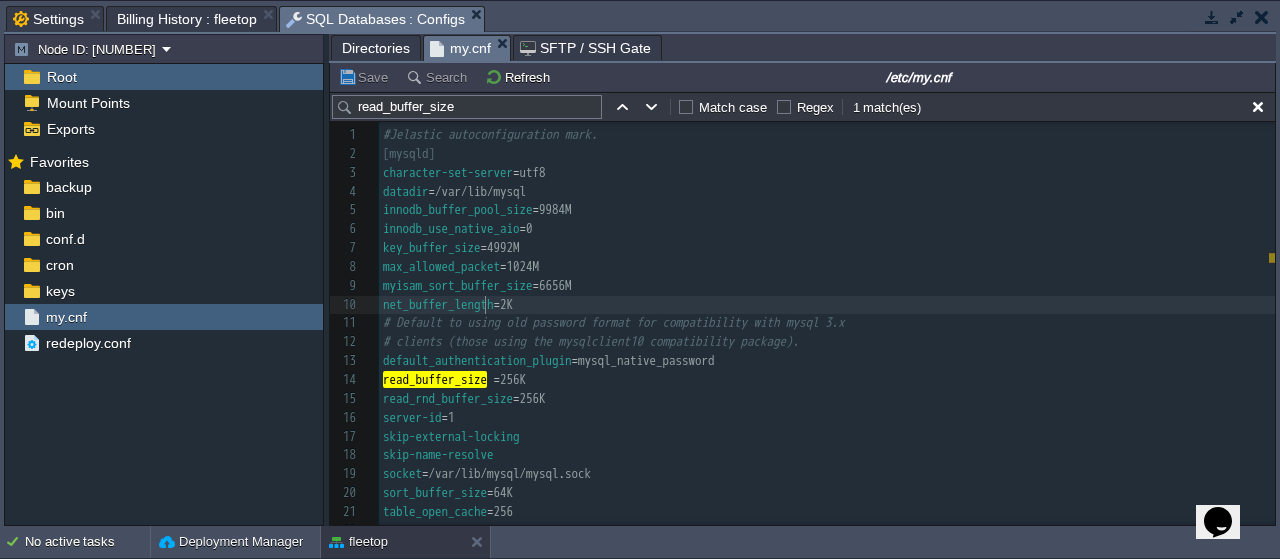 type on "net_buffer_length" 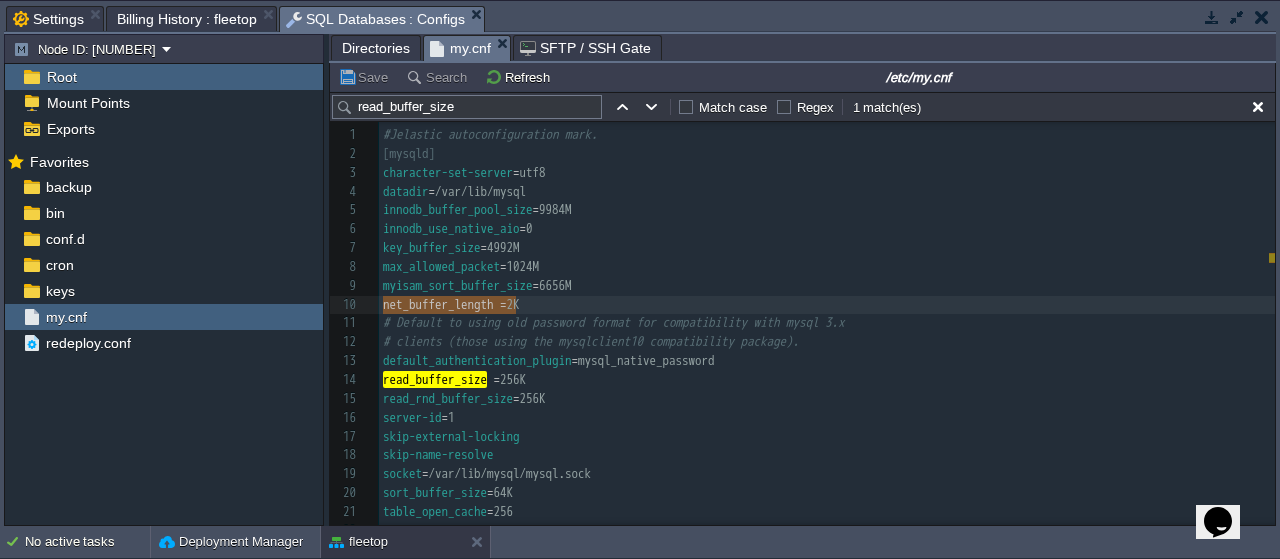 click on "x 1 #Jelastic autoconfiguration mark. 2 [mysqld] 3 character-set-server = utf8 4 datadir = /var/lib/mysql 5 innodb_buffer_pool_size  =  9984M 6 innodb_use_native_aio  =  0 7 key_buffer_size  =  4992M 8 max_allowed_packet  =  1024M 9 myisam_sort_buffer_size  =  6656M 10 net_buffer_length   =  2K 11 # Default to using old password format for compatibility with mysql 3.x 12 # clients (those using the mysqlclient10 compatibility package). 13 default_authentication_plugin  =  mysql_native_password 14 read_buffer_size   =  256K 15 read_rnd_buffer_size  =  256K 16 server-id        =  1 17 skip-external-locking 18 skip-name-resolve 19 socket = /var/lib/mysql/mysql.sock 20 sort_buffer_size  =  64K 21 table_open_cache  =  256 22 thread_stack  =  240K 23 user = mysql 24 validate_password.policy = LOW 25 sql-mode = 'STRICT_TRANS_TABLES,NO_ENGINE_SUBSTITUTION' 26 ​ 27 ​ 28 # Disabling symbolic-links is recommended to prevent assorted security risks; 29 # to do so, uncomment this line: 30 # symbolic-links=0 31 ​ =" at bounding box center (827, 493) 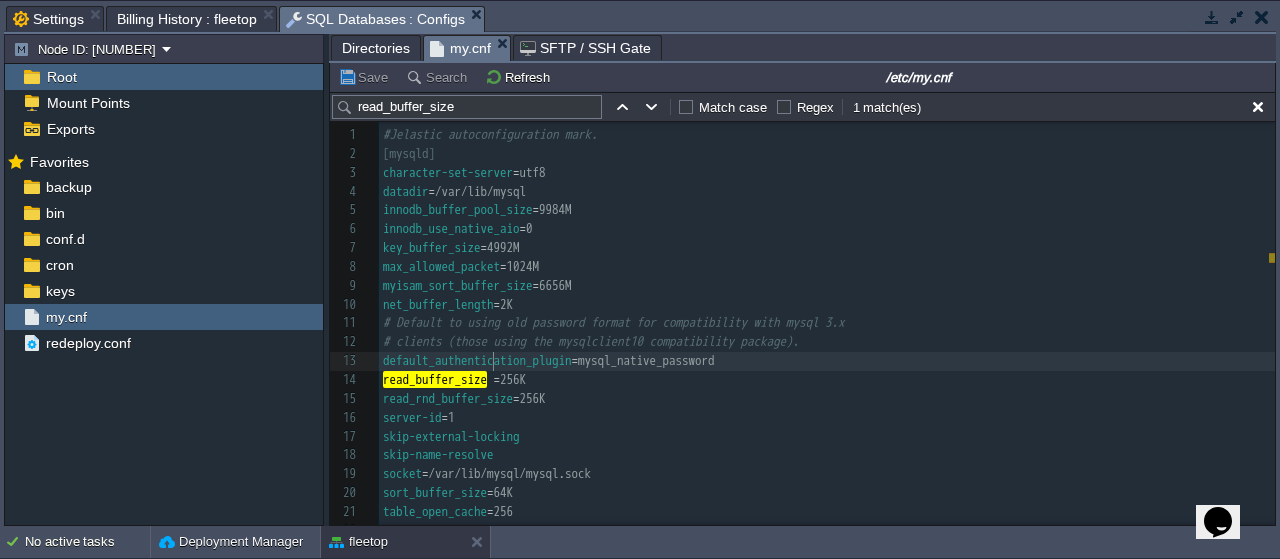 type on "default_authentication_plugin" 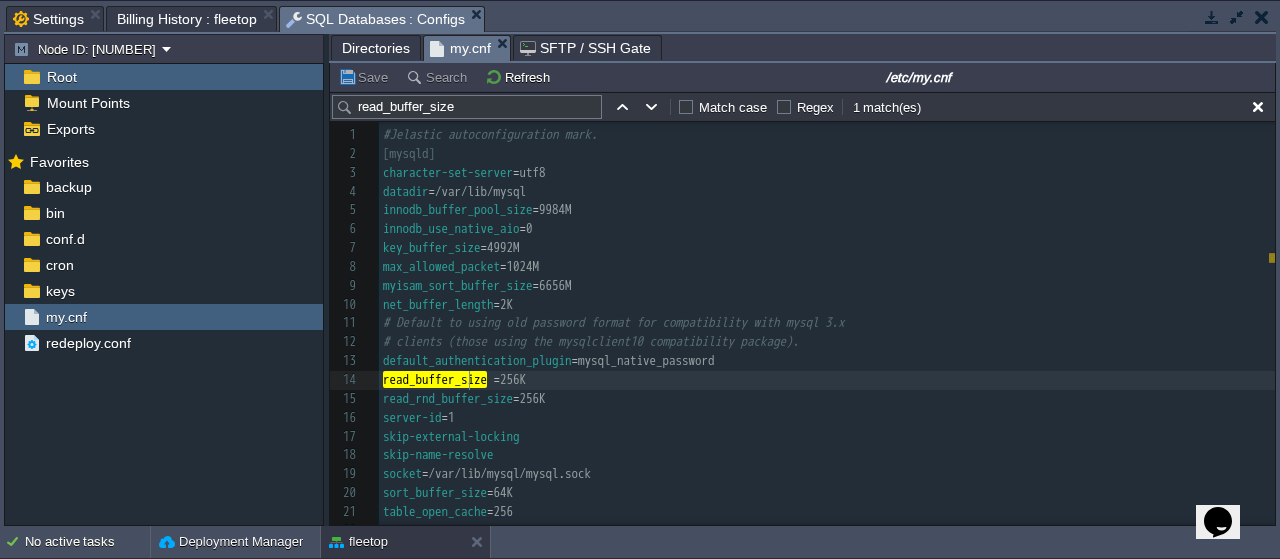 click on "read_buffer_size" at bounding box center [435, 379] 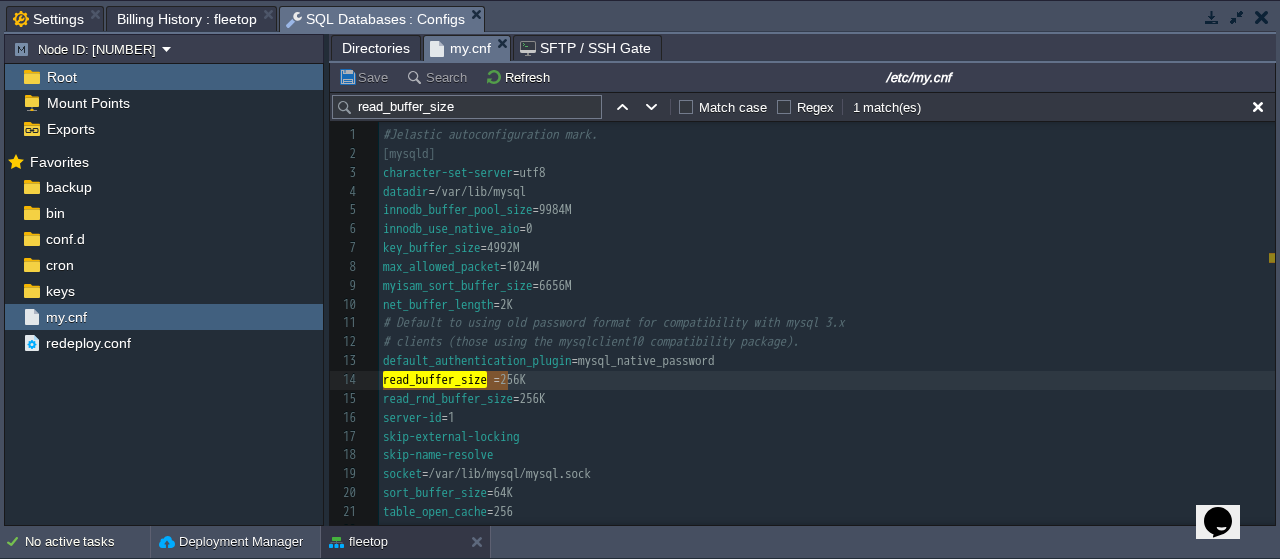 type on "read_buffer_size" 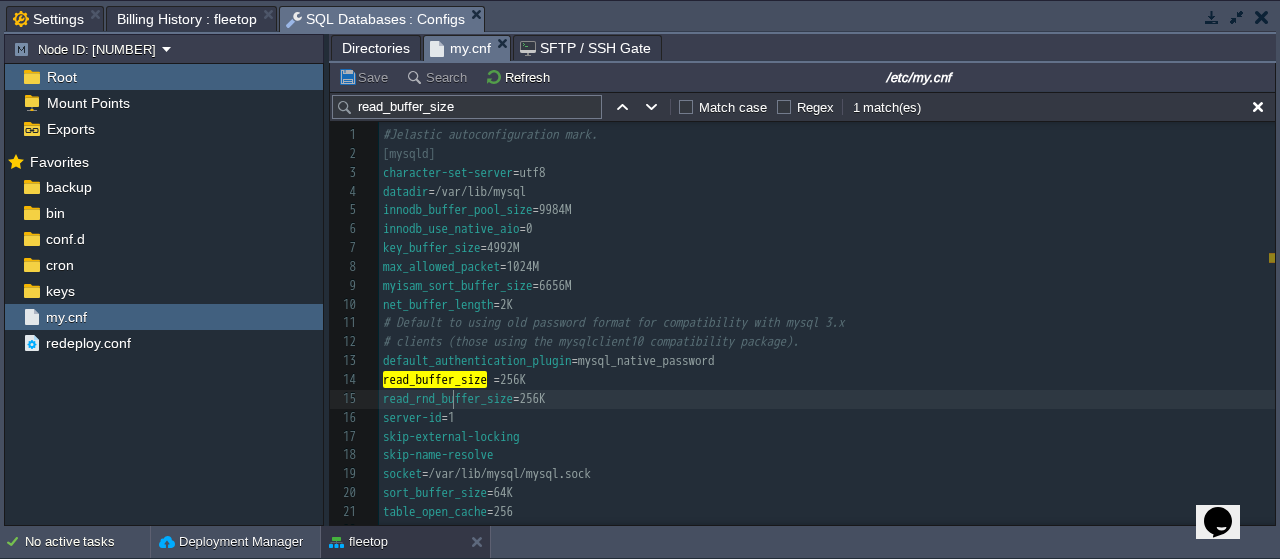 type on "read_rnd_buffer_size" 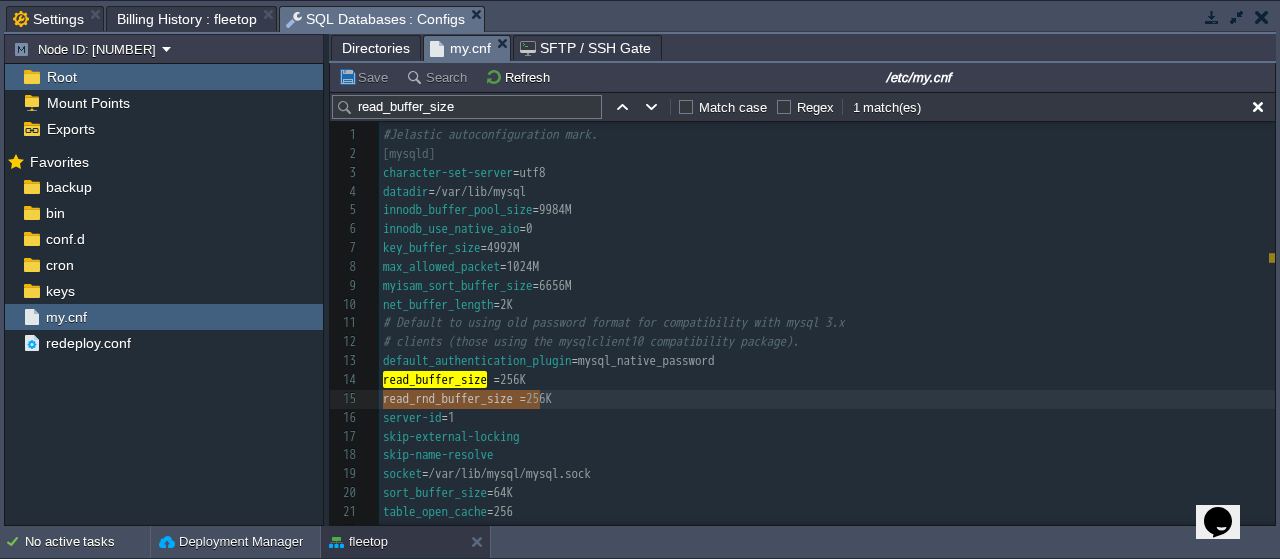 scroll, scrollTop: 120, scrollLeft: 0, axis: vertical 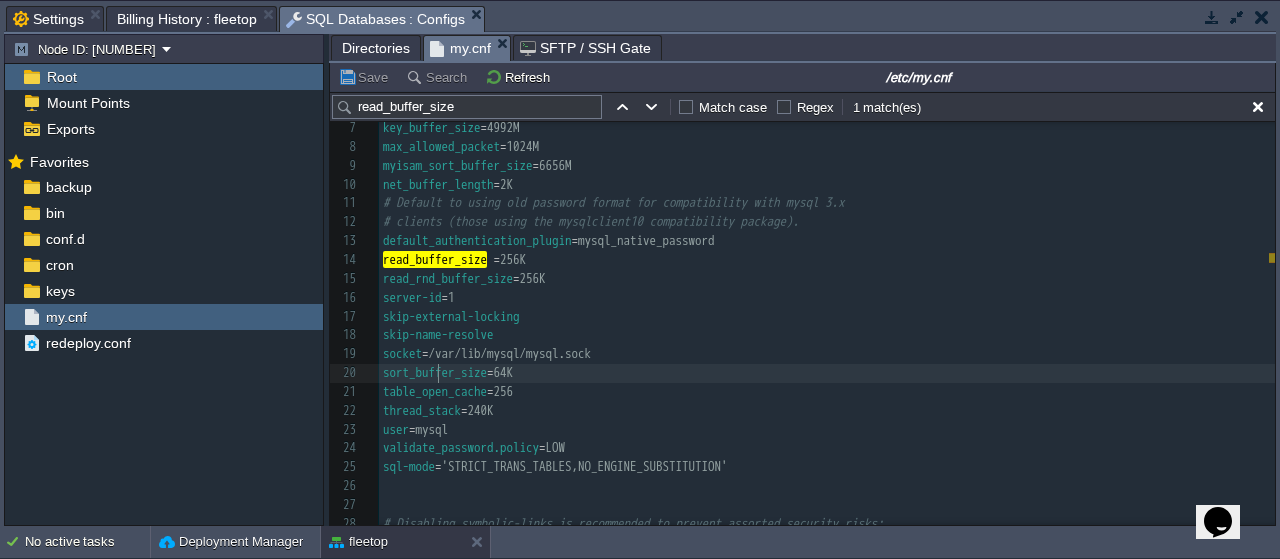 click on "x   1 #Jelastic autoconfiguration mark. 2 [mysqld] 3 character-set-server = utf8 4 datadir = /var/lib/mysql 5 innodb_buffer_pool_size  =  9984M 6 innodb_use_native_aio  =  0 7 key_buffer_size  =  4992M 8 max_allowed_packet  =  1024M 9 myisam_sort_buffer_size  =  6656M 10 net_buffer_length  =  2K 11 # Default to using old password format for compatibility with mysql 3.x 12 # clients (those using the mysqlclient10 compatibility package). 13 default_authentication_plugin  =  mysql_native_password 14 read_buffer_size   =  256K 15 read_rnd_buffer_size  =  256K 16 server-id        =  1 17 skip-external-locking 18 skip-name-resolve 19 socket = /var/lib/mysql/mysql.sock 20 sort_buffer_size  =  64K 21 table_open_cache  =  256 22 thread_stack  =  240K 23 user = mysql 24 validate_password.policy = LOW 25 sql-mode = 'STRICT_TRANS_TABLES,NO_ENGINE_SUBSTITUTION' 26 ​ 27 ​ 28 # Disabling symbolic-links is recommended to prevent assorted security risks; 29 # to do so, uncomment this line: 30 # symbolic-links=0 31 ​" at bounding box center (827, 373) 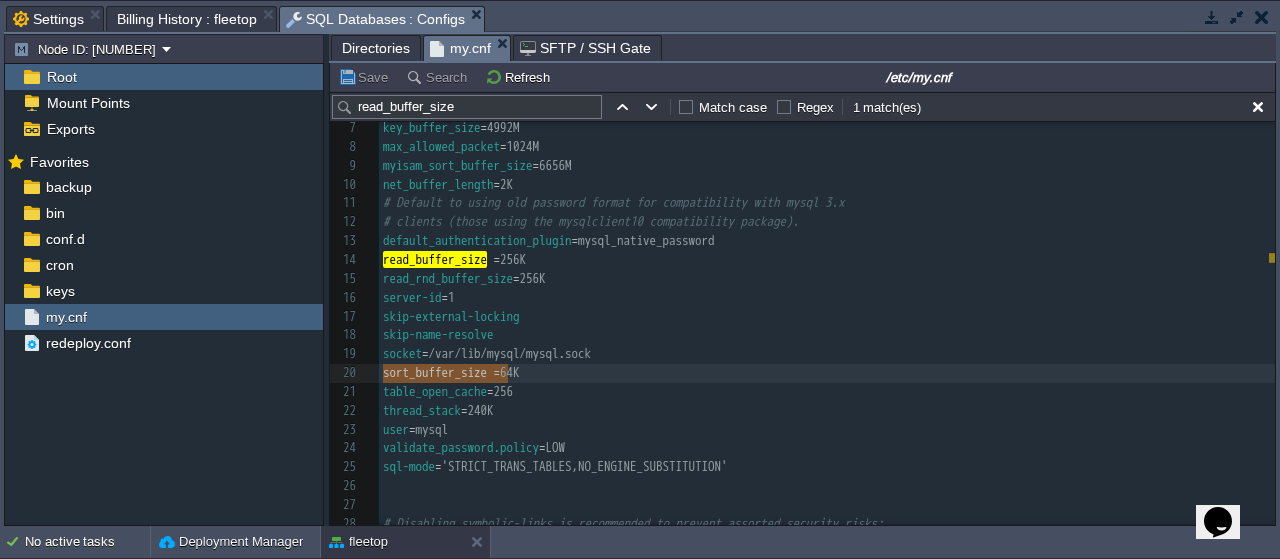 scroll, scrollTop: 35, scrollLeft: 0, axis: vertical 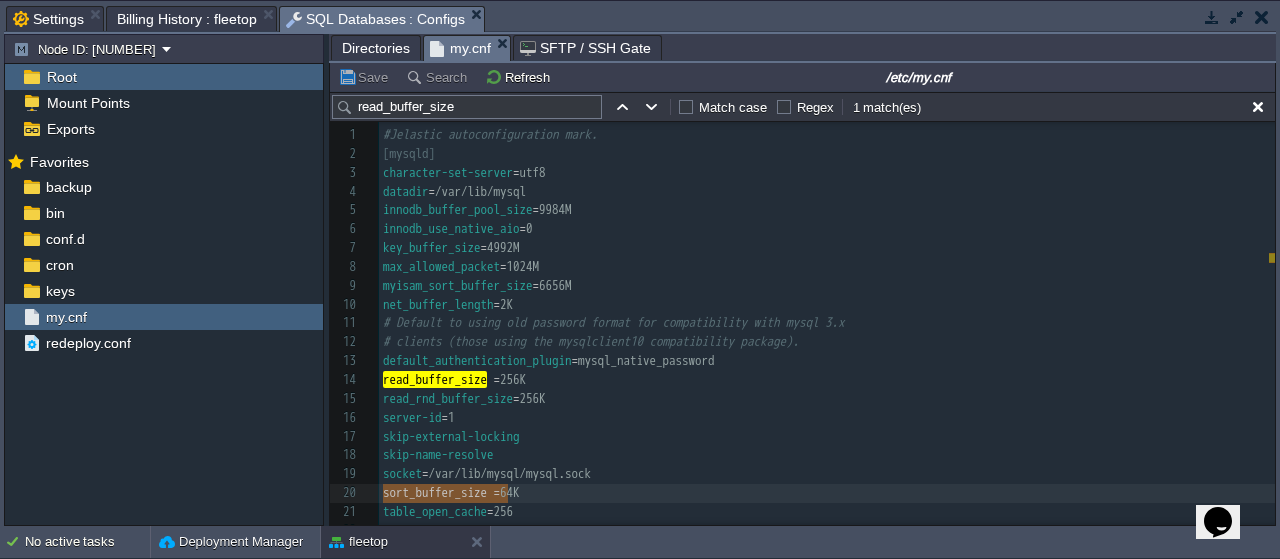 click on "read_buffer_size" at bounding box center (467, 107) 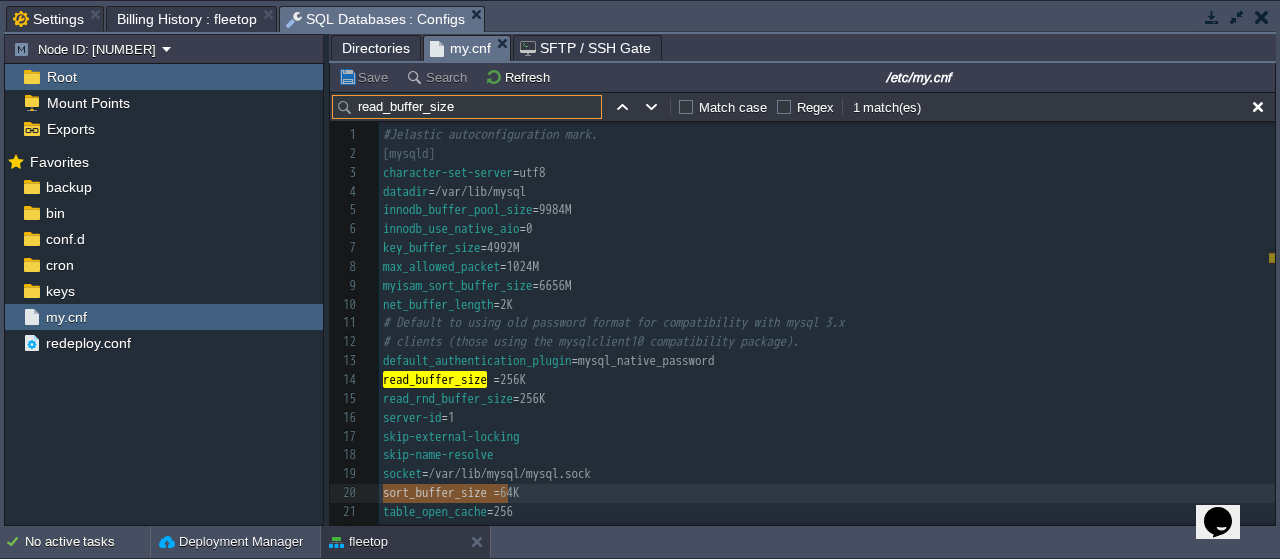 click on "read_buffer_size" at bounding box center [467, 107] 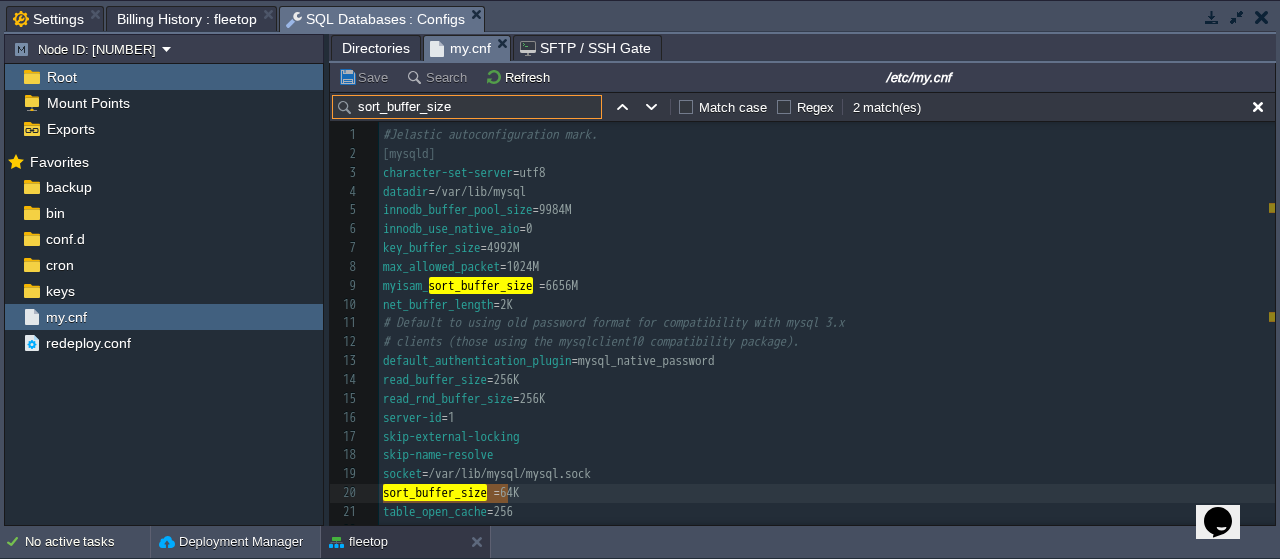 scroll, scrollTop: 138, scrollLeft: 0, axis: vertical 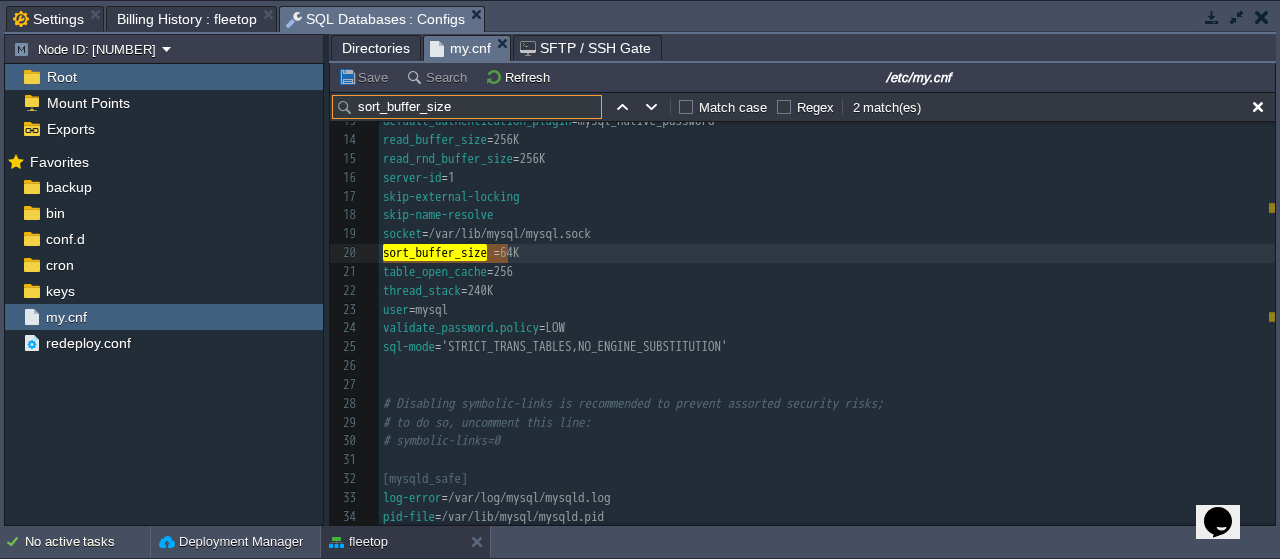 type on "sort_buffer_size" 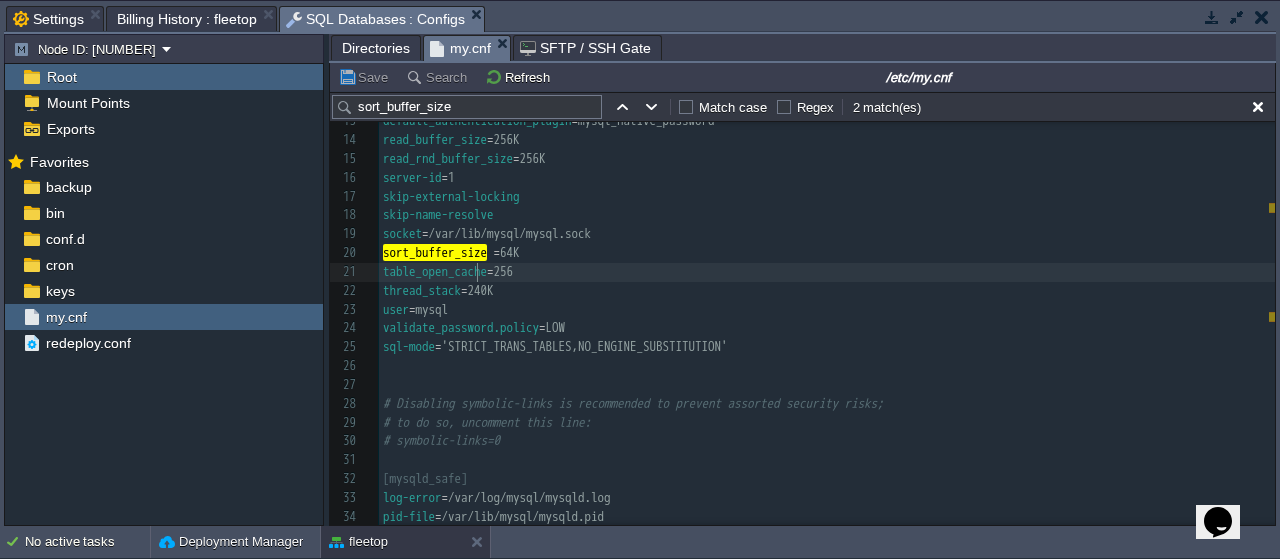 click on "table_open_cache  =  256" at bounding box center (827, 272) 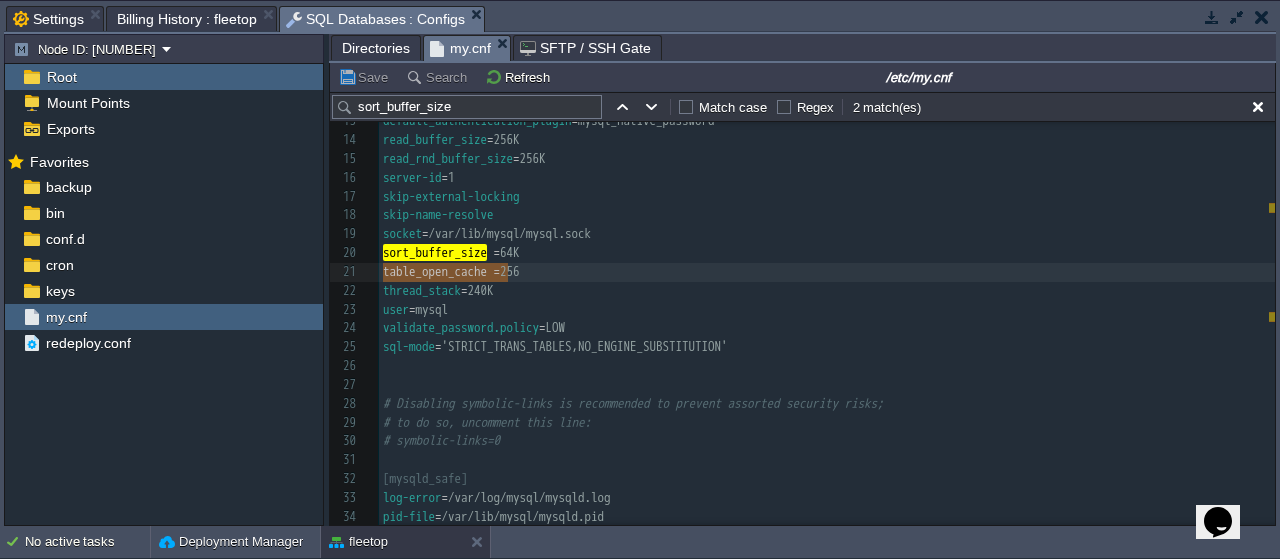 type on "table_open_cache" 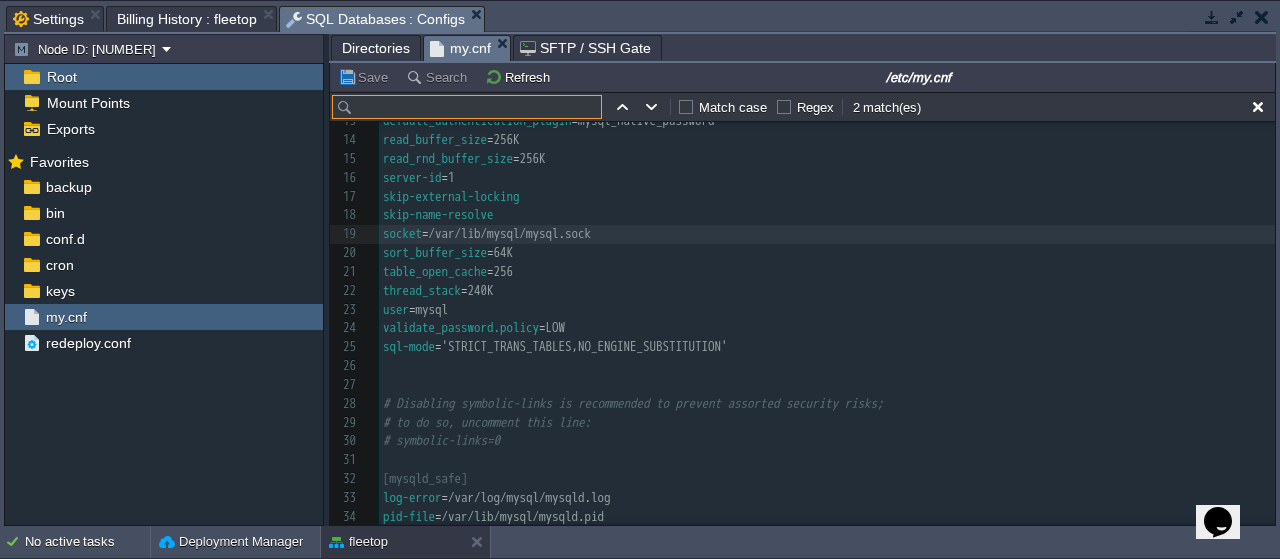 paste on "net_buffer_length" 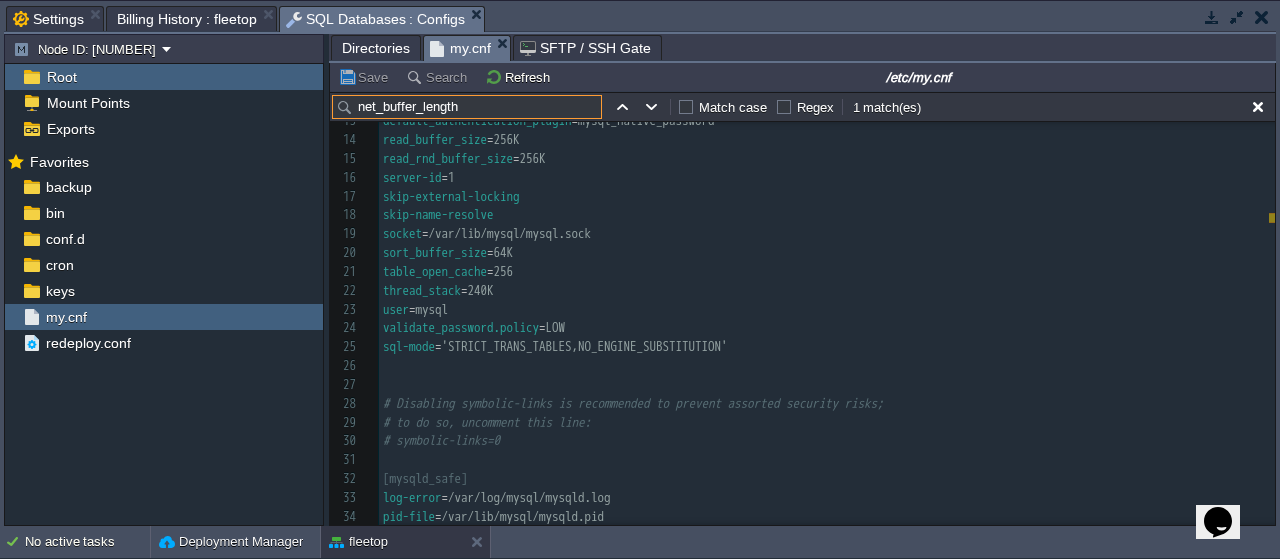 scroll, scrollTop: 116, scrollLeft: 0, axis: vertical 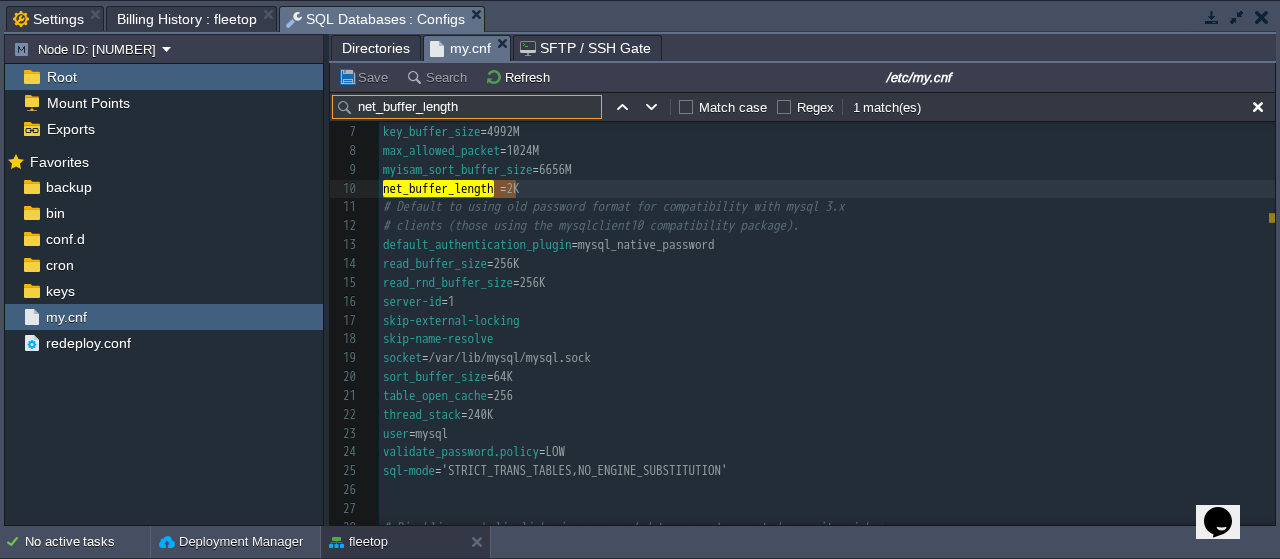 type on "net_buffer_length" 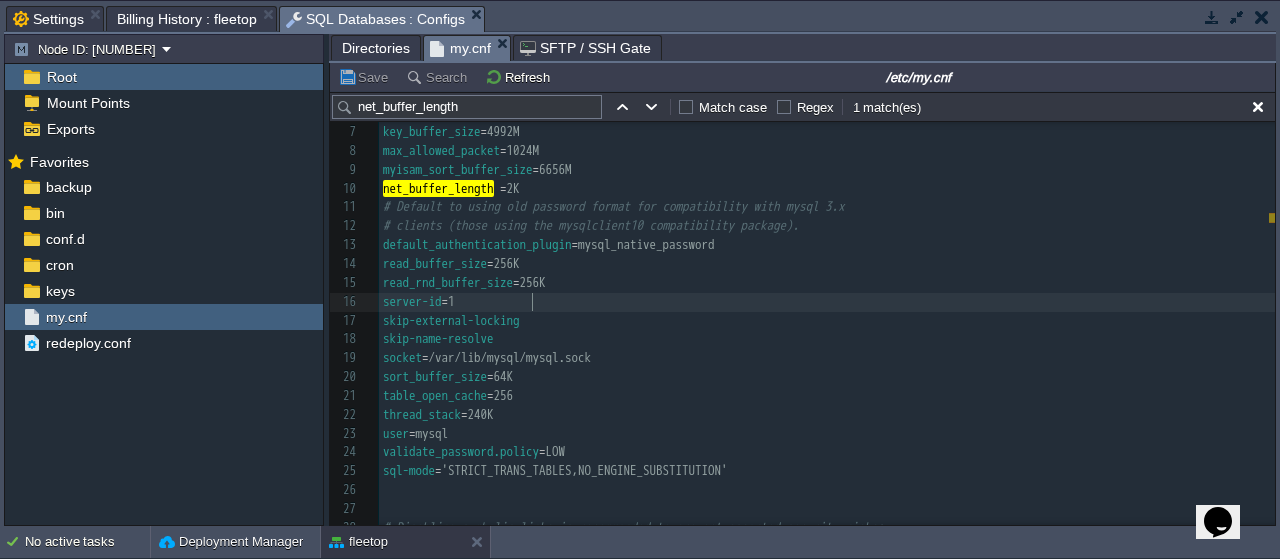 click on "server-id        =  1" at bounding box center (827, 302) 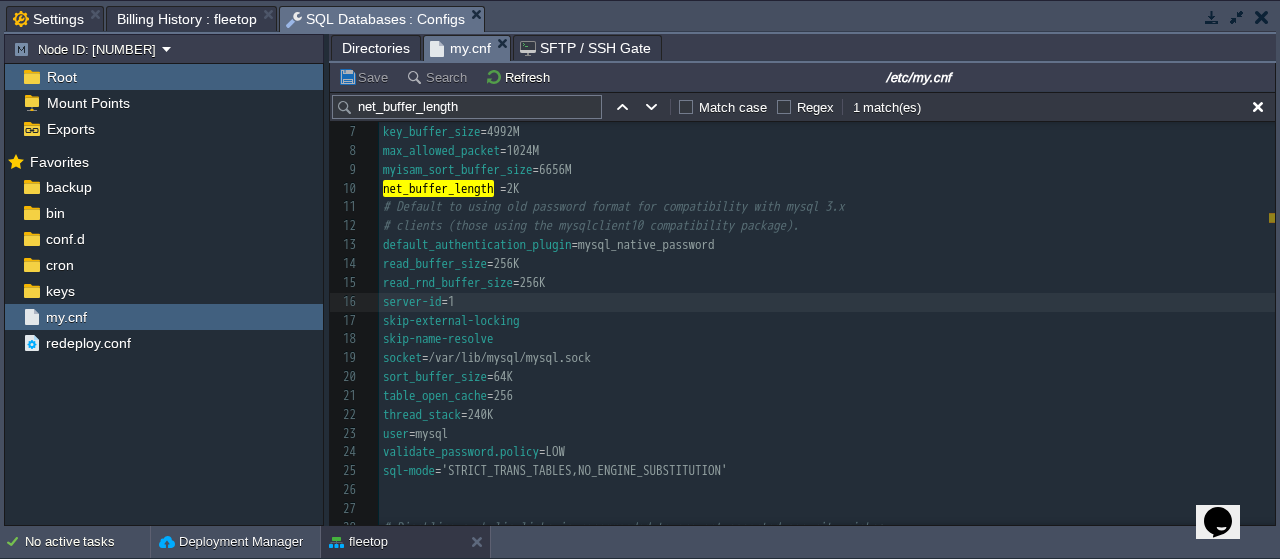 click on "table_open_cache" at bounding box center (435, 395) 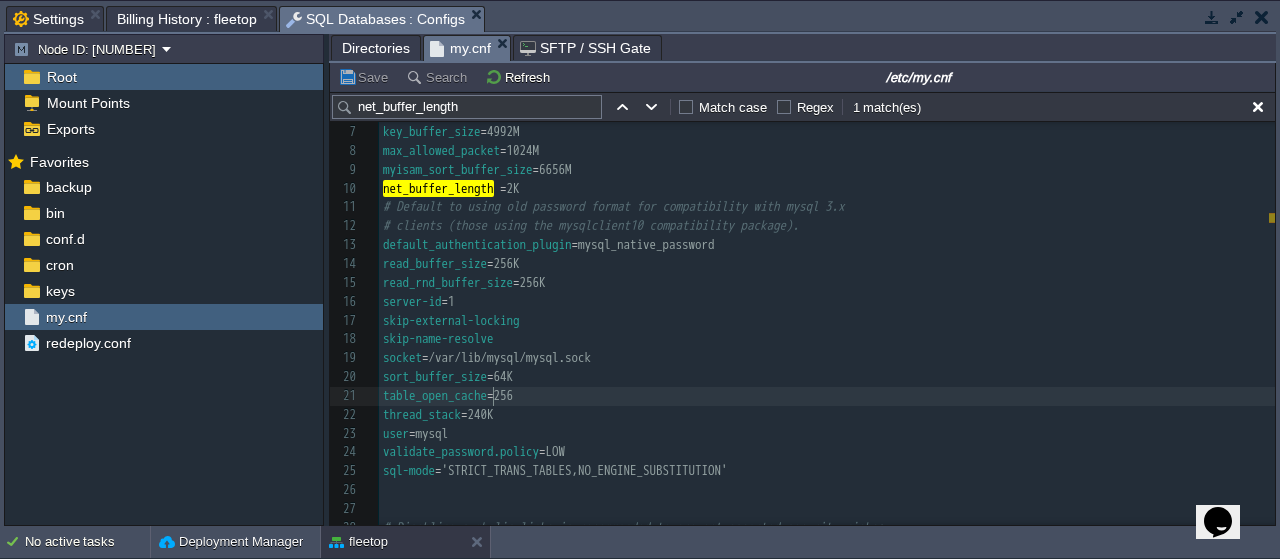 type on "table_open_cache" 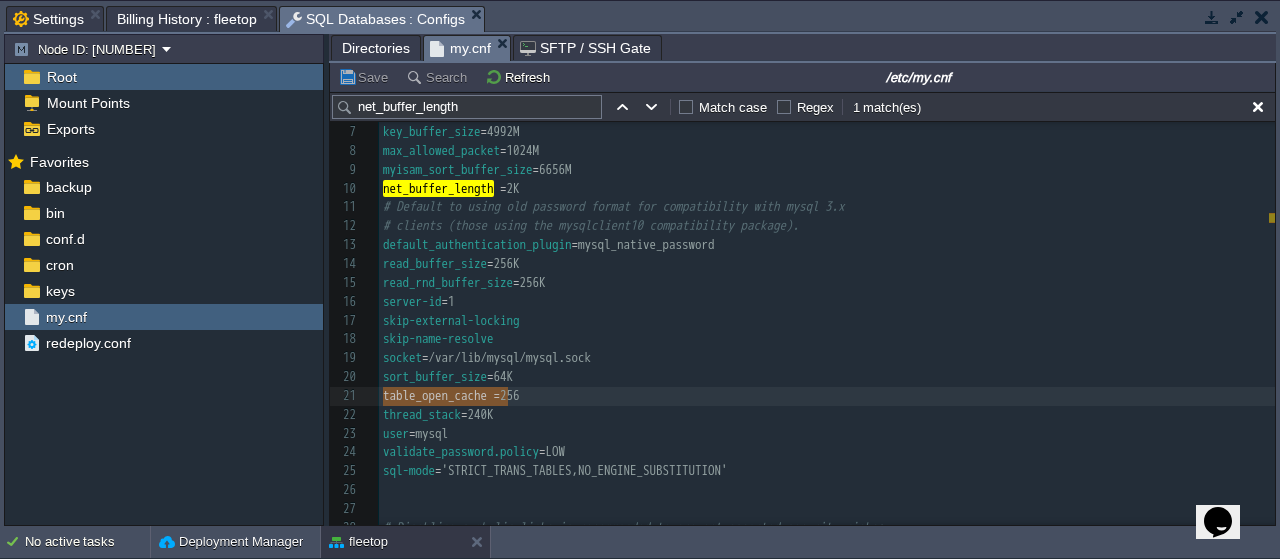click on "x 1 #Jelastic autoconfiguration mark. 2 [mysqld] 3 character-set-server = utf8 4 datadir = /var/lib/mysql 5 innodb_buffer_pool_size  =  9984M 6 innodb_use_native_aio  =  0 7 key_buffer_size  =  4992M 8 max_allowed_packet  =  1024M 9 myisam_sort_buffer_size  =  6656M 10 net_buffer_length   =  2K 11 # Default to using old password format for compatibility with mysql 3.x 12 # clients (those using the mysqlclient10 compatibility package). 13 default_authentication_plugin  =  mysql_native_password 14 read_buffer_size  =  256K 15 read_rnd_buffer_size  =  256K 16 server-id        =  1 17 skip-external-locking 18 skip-name-resolve 19 socket = /var/lib/mysql/mysql.sock 20 sort_buffer_size  =  64K 21 table_open_cache   =  256 22 thread_stack  =  240K 23 user = mysql 24 validate_password.policy = LOW 25 sql-mode = 'STRICT_TRANS_TABLES,NO_ENGINE_SUBSTITUTION' 26 ​ 27 ​ 28 # Disabling symbolic-links is recommended to prevent assorted security risks; 29 # to do so, uncomment this line: 30 # symbolic-links=0 31 ​ =" at bounding box center [827, 377] 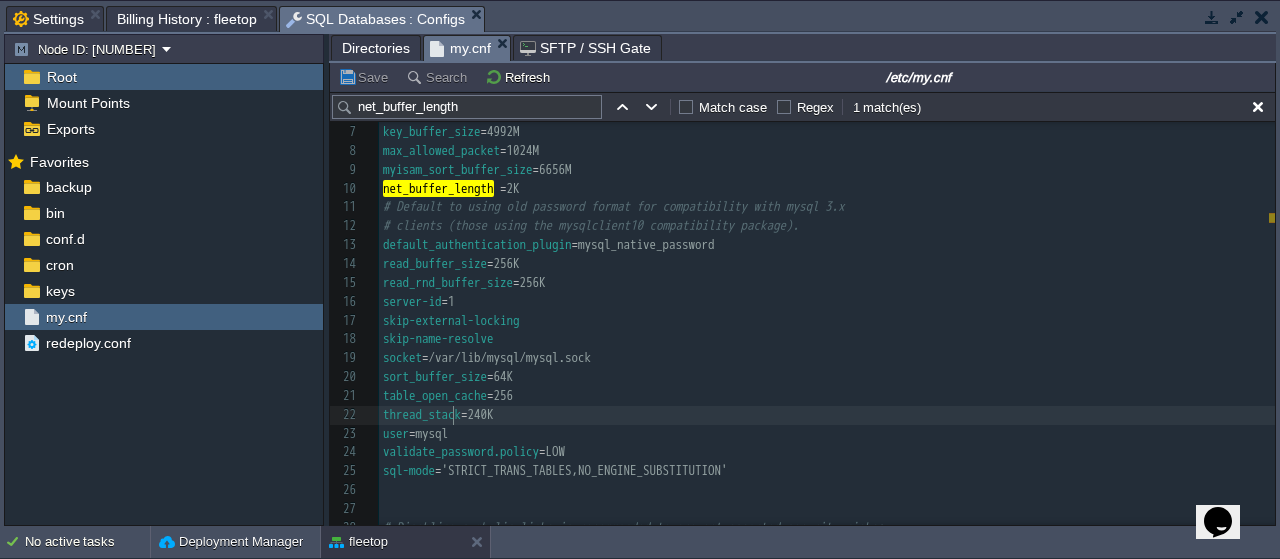 type on "thread_stack" 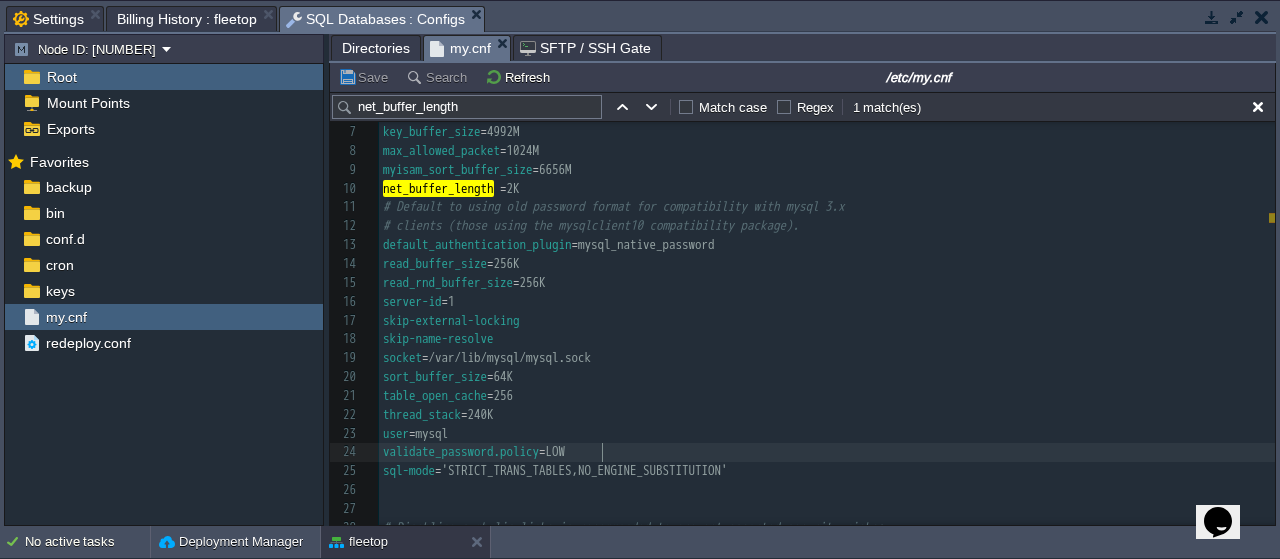 click on "validate_password.policy = LOW" at bounding box center [827, 452] 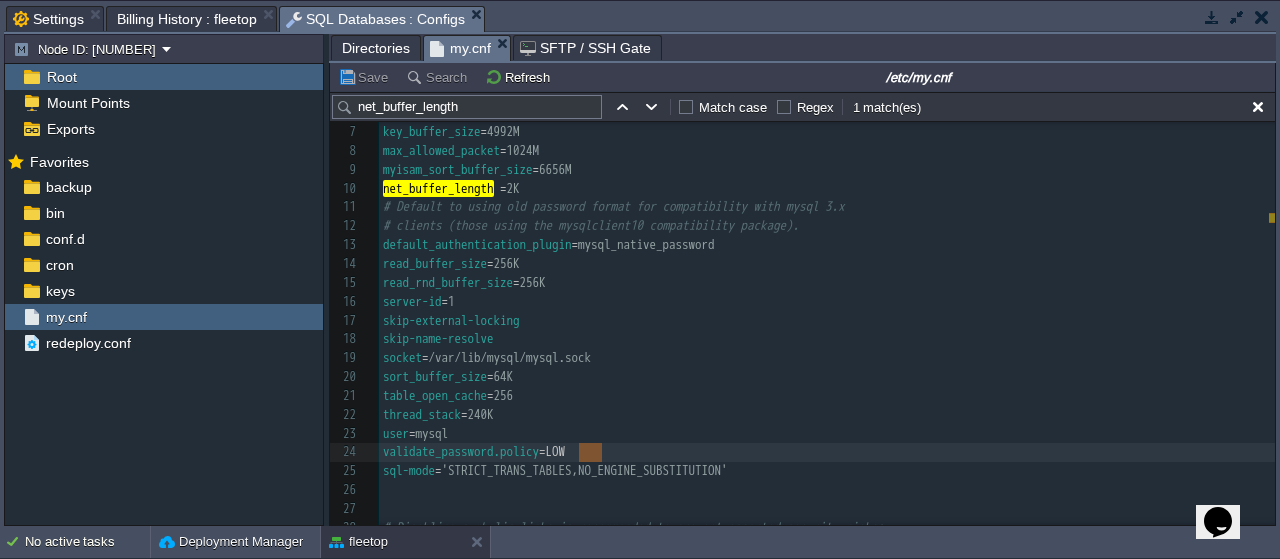 type on "validate_password" 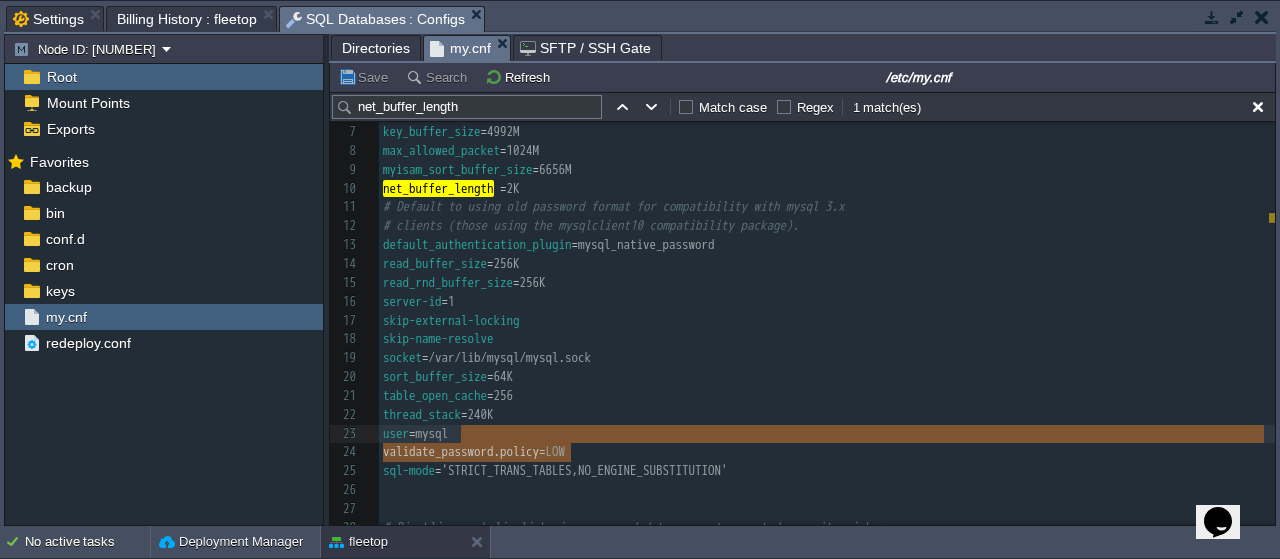 type on "validate_password.policy" 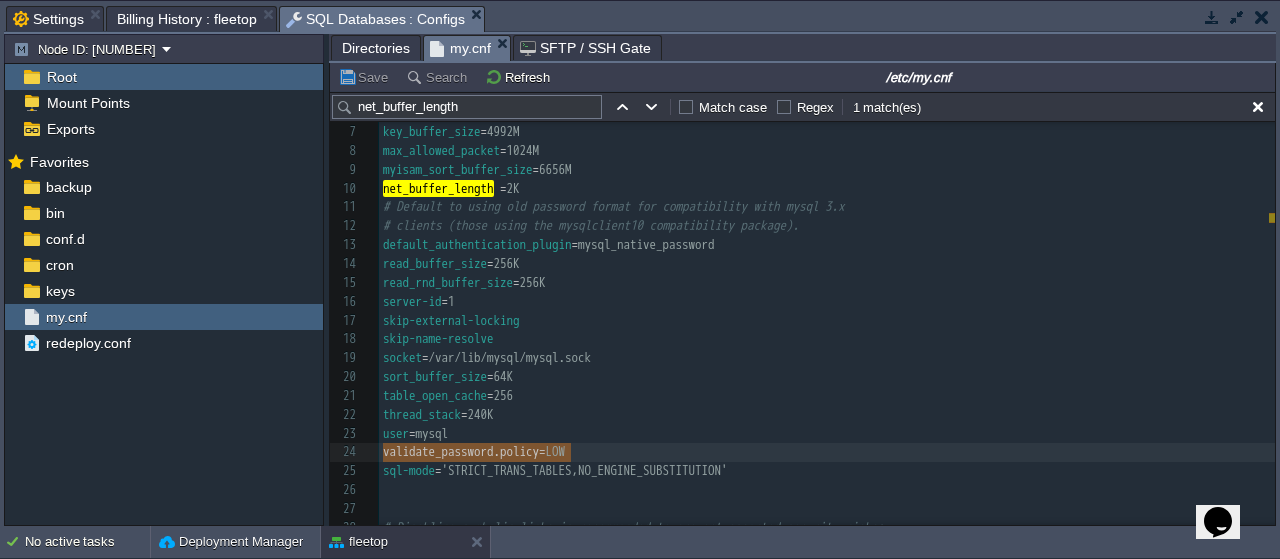 drag, startPoint x: 573, startPoint y: 455, endPoint x: 457, endPoint y: 440, distance: 116.965805 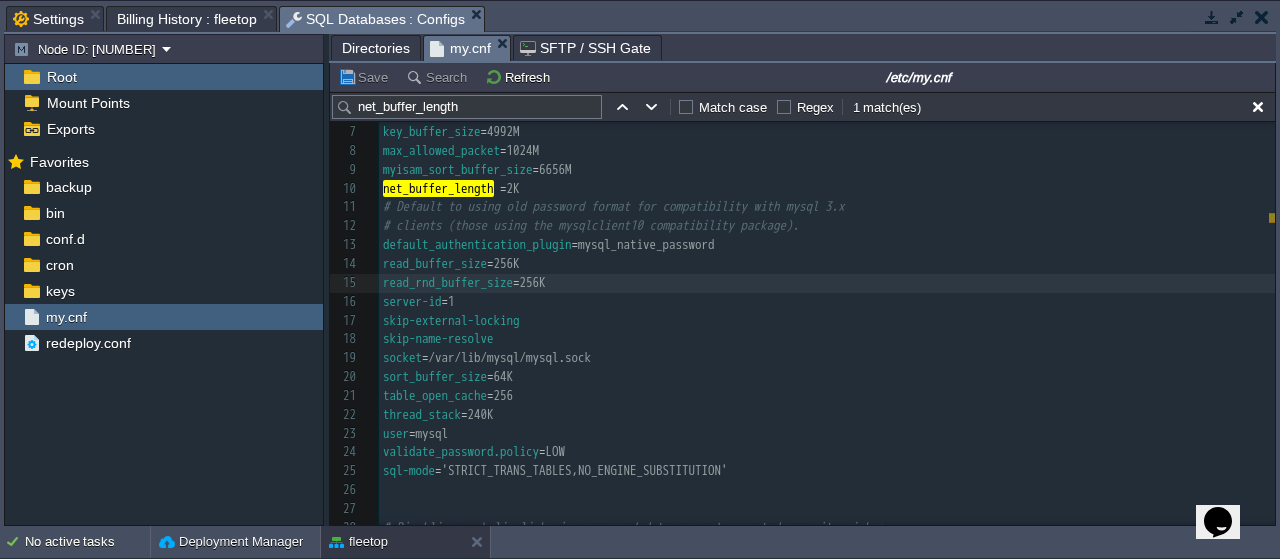 click on "net_buffer_length   =  2K" at bounding box center [827, 189] 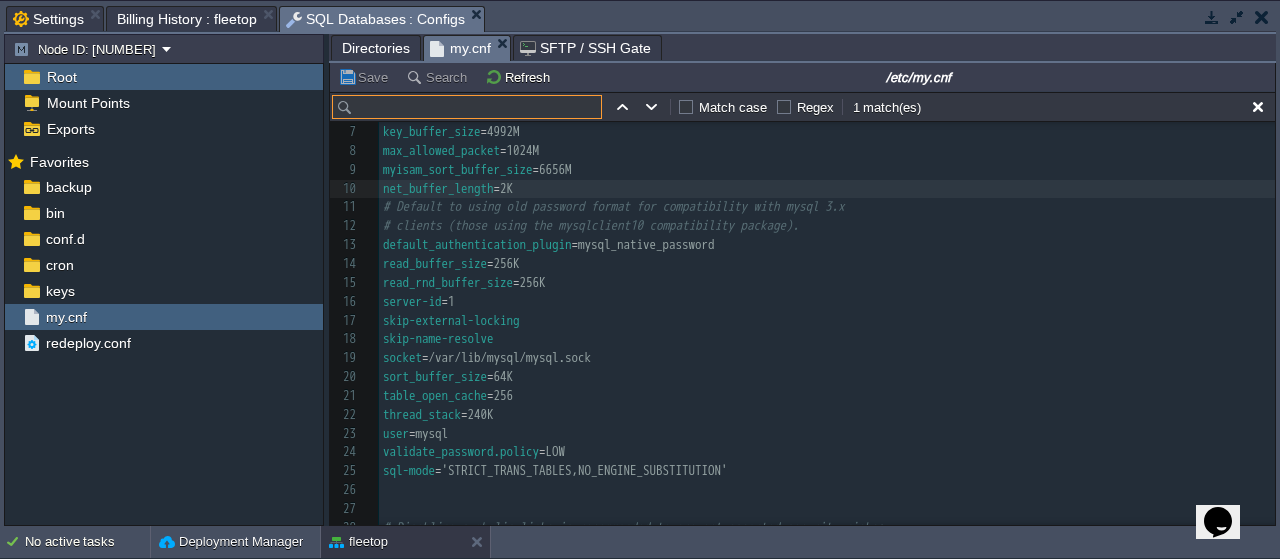 paste on "table_open_cache" 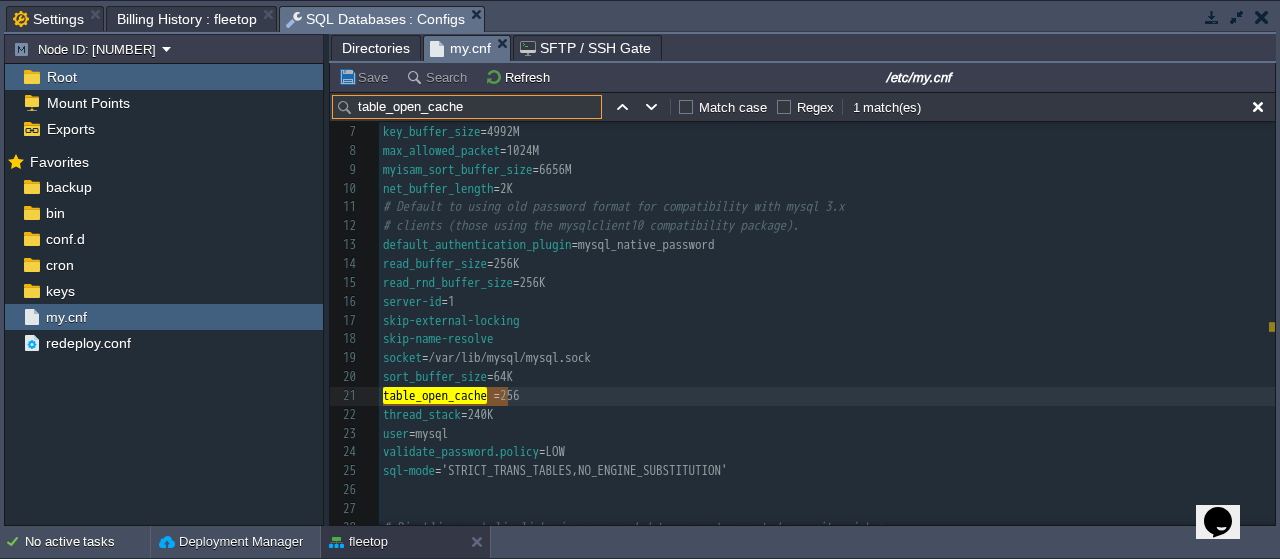 type on "table_open_cache" 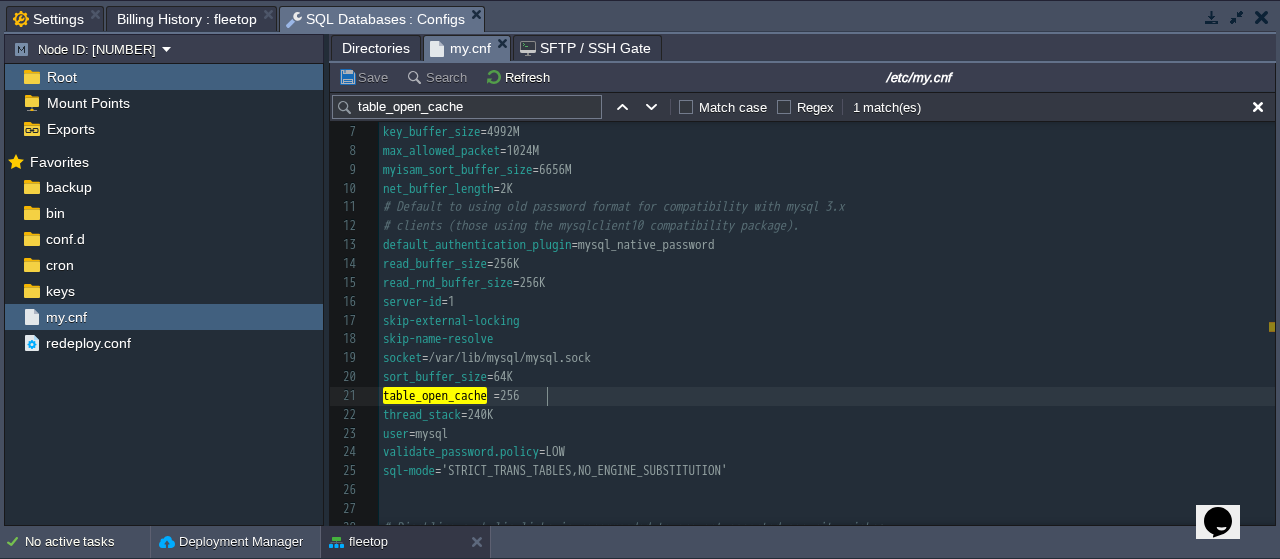 type on "256" 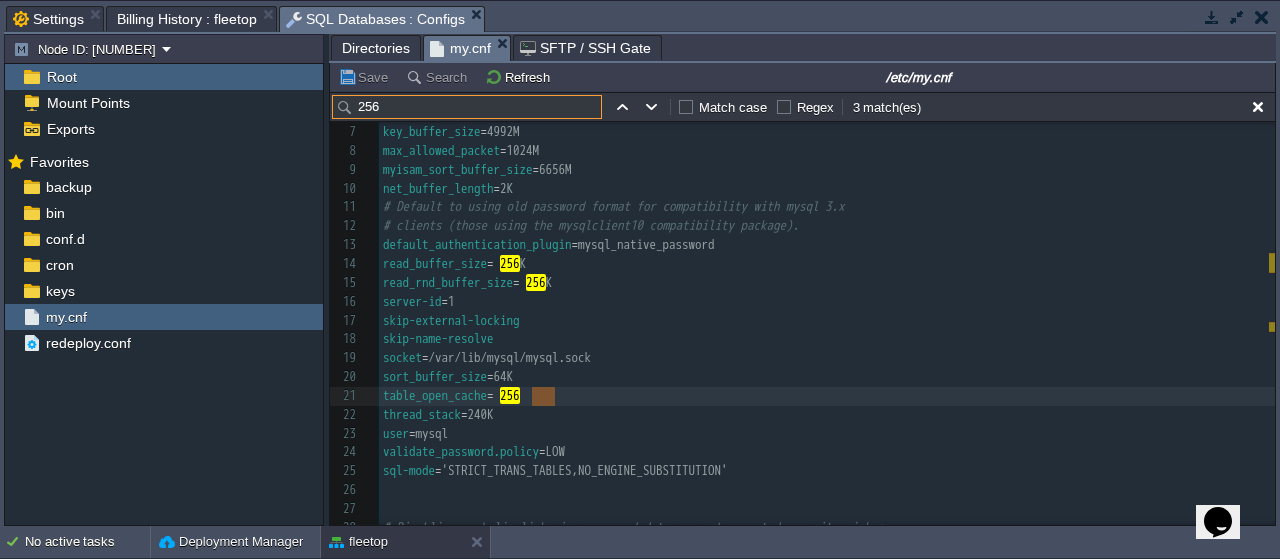 paste on "net_buffer_length" 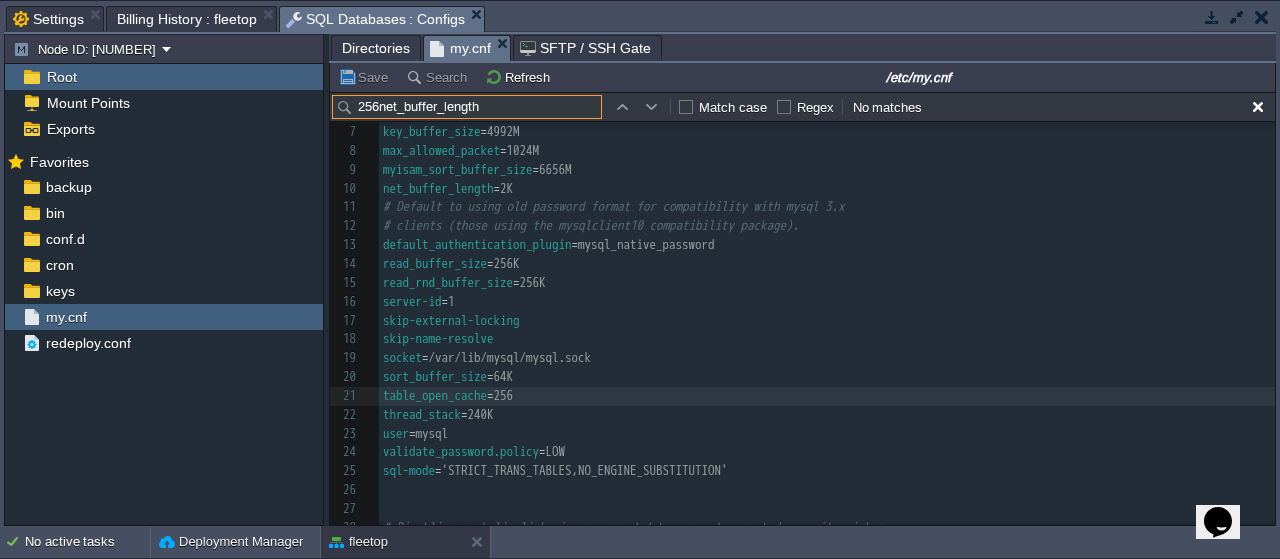 click on "256net_buffer_length" at bounding box center (467, 107) 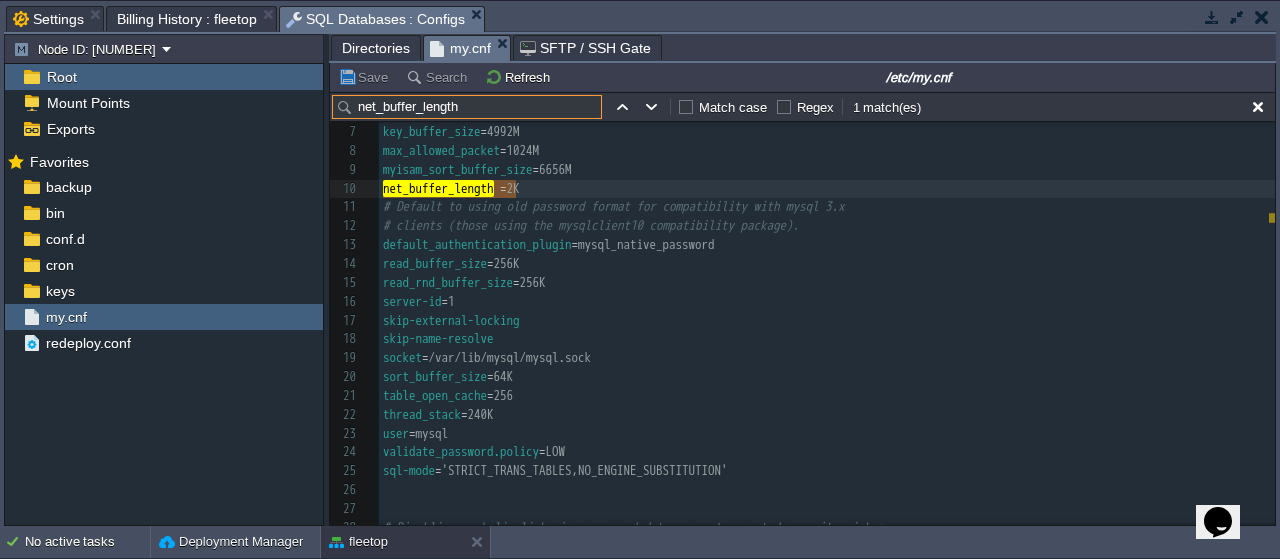 type on "net_buffer_length" 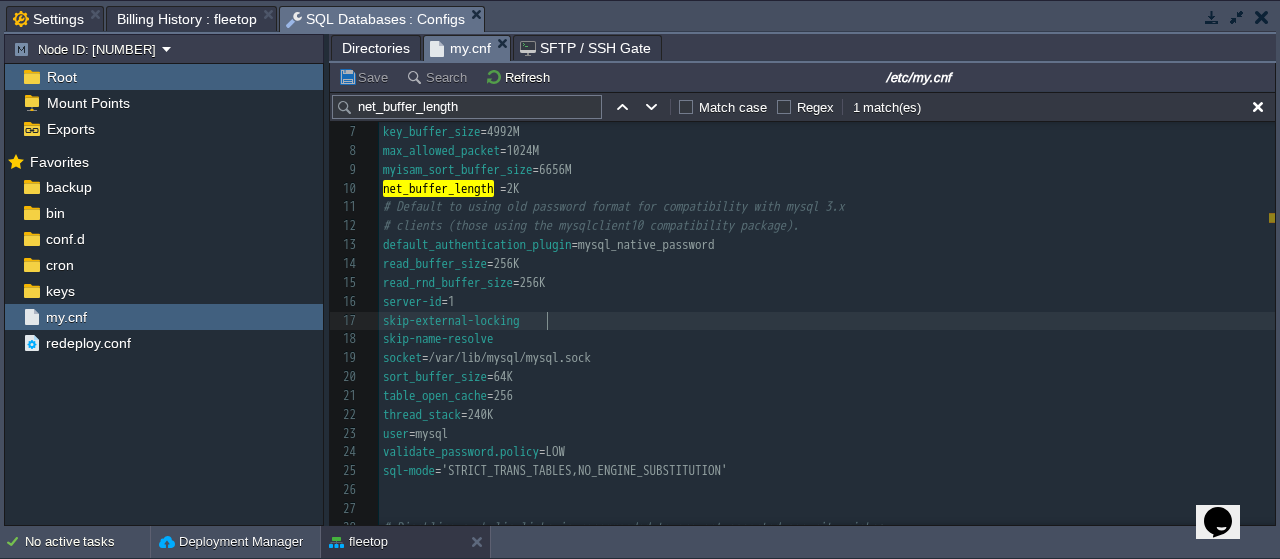 click on "skip-external-locking" at bounding box center (827, 321) 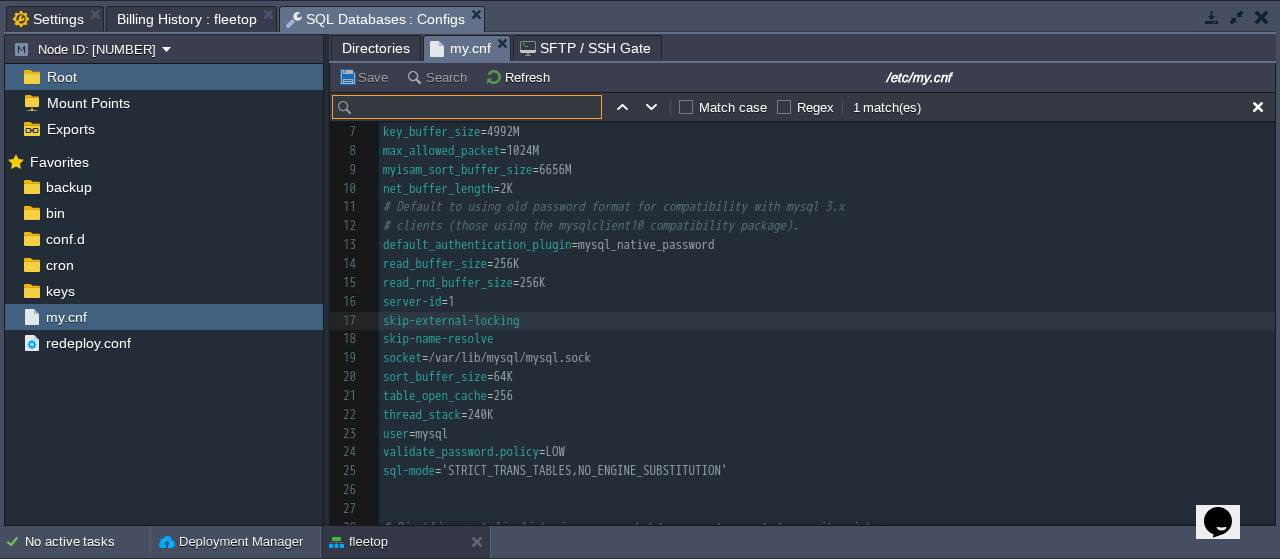 paste on "table_definition_cache" 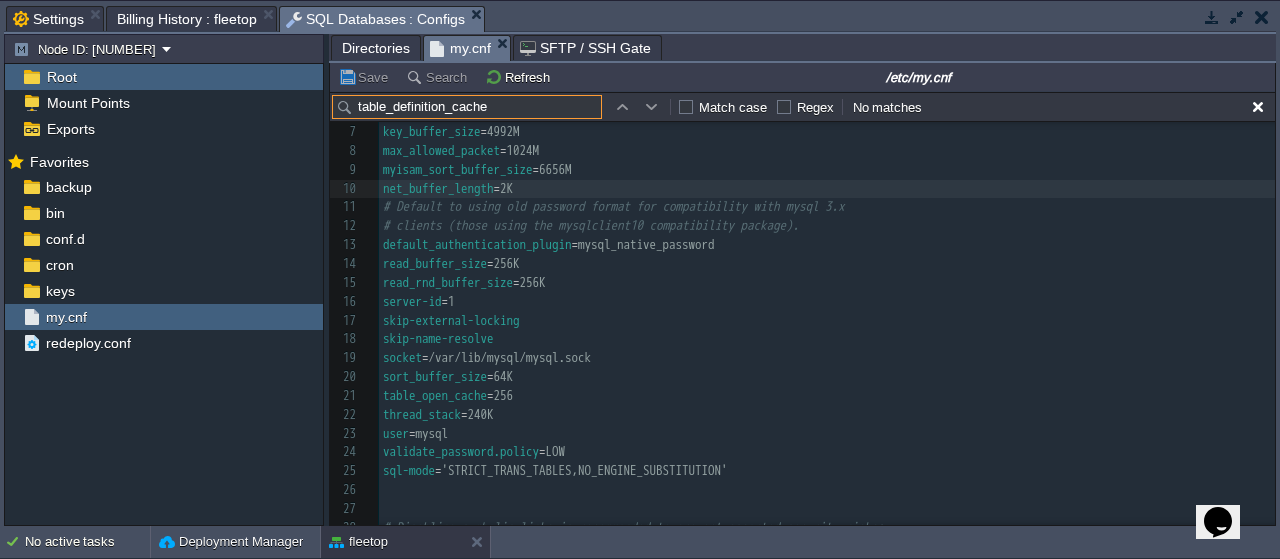 type on "table_definition_cache" 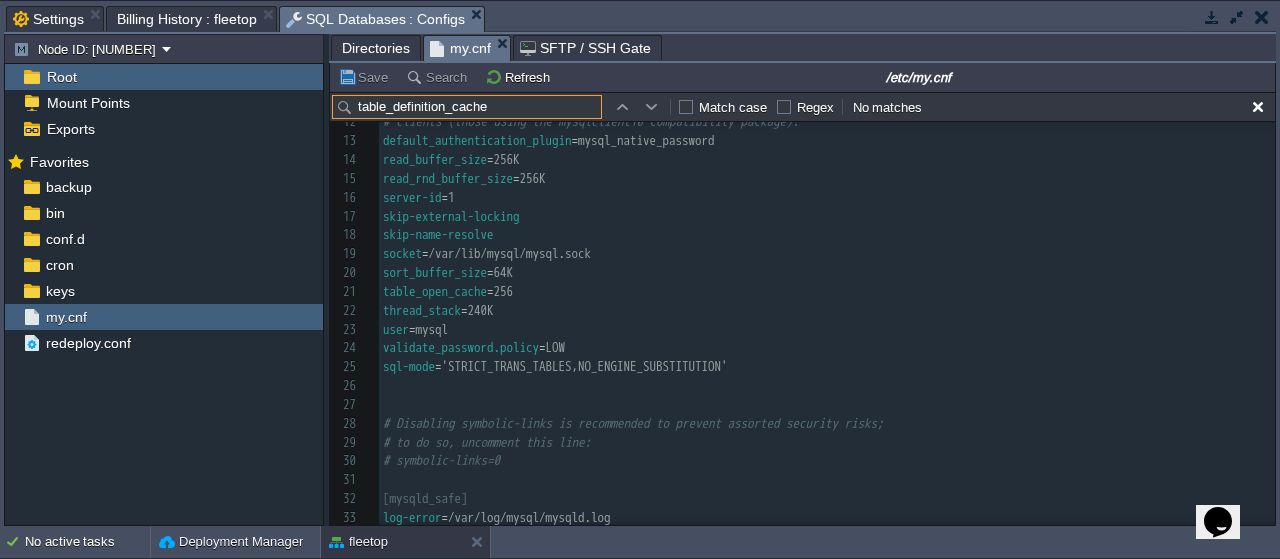 scroll, scrollTop: 340, scrollLeft: 0, axis: vertical 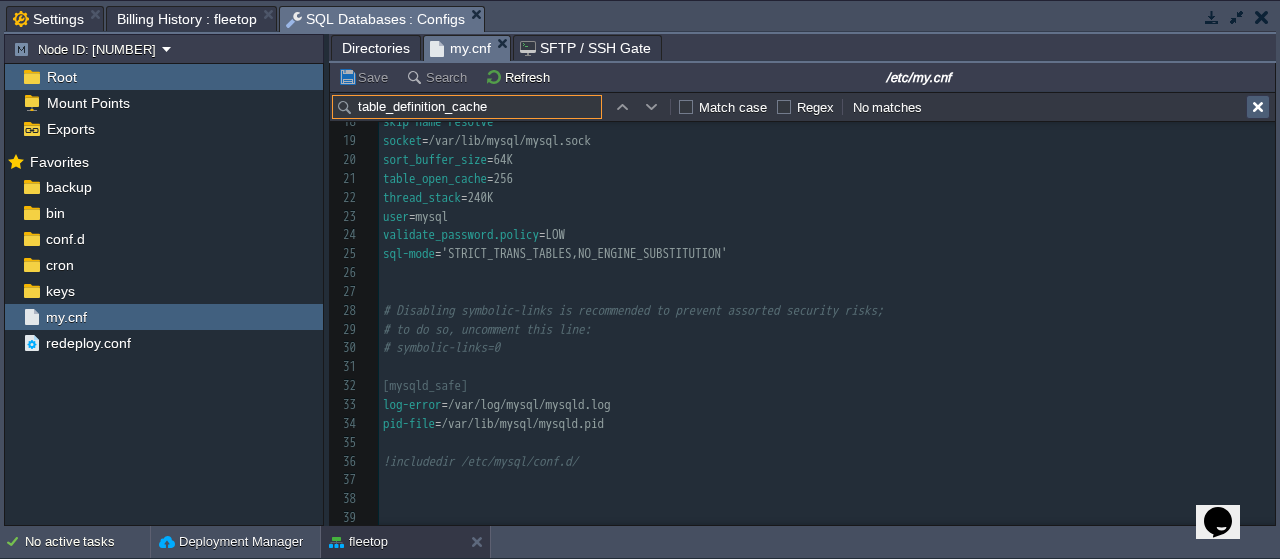click at bounding box center [1258, 107] 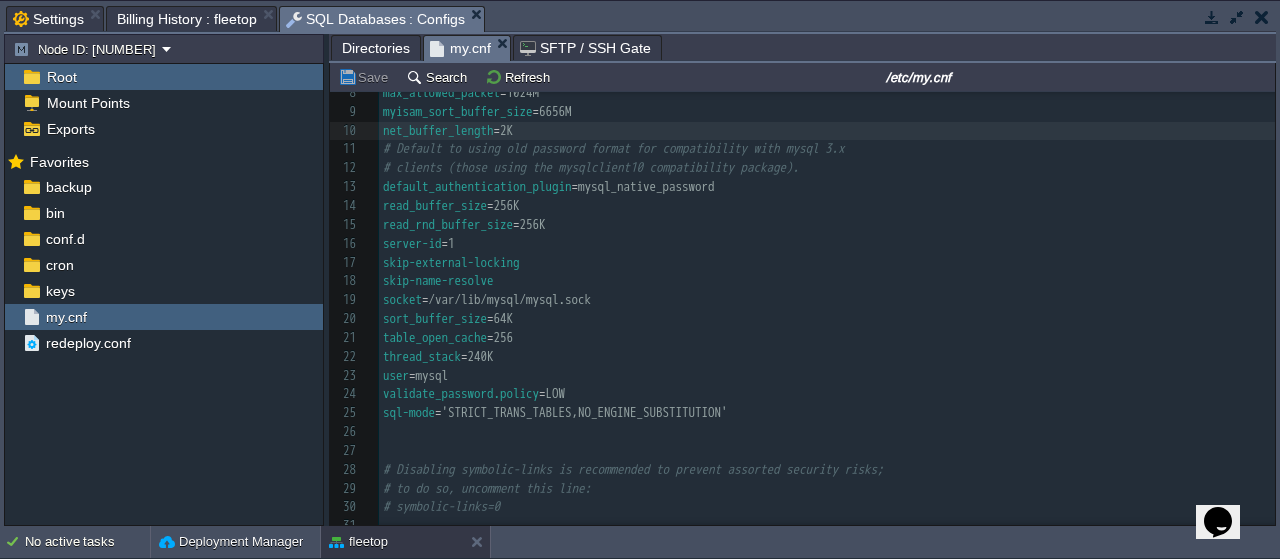 scroll, scrollTop: 0, scrollLeft: 0, axis: both 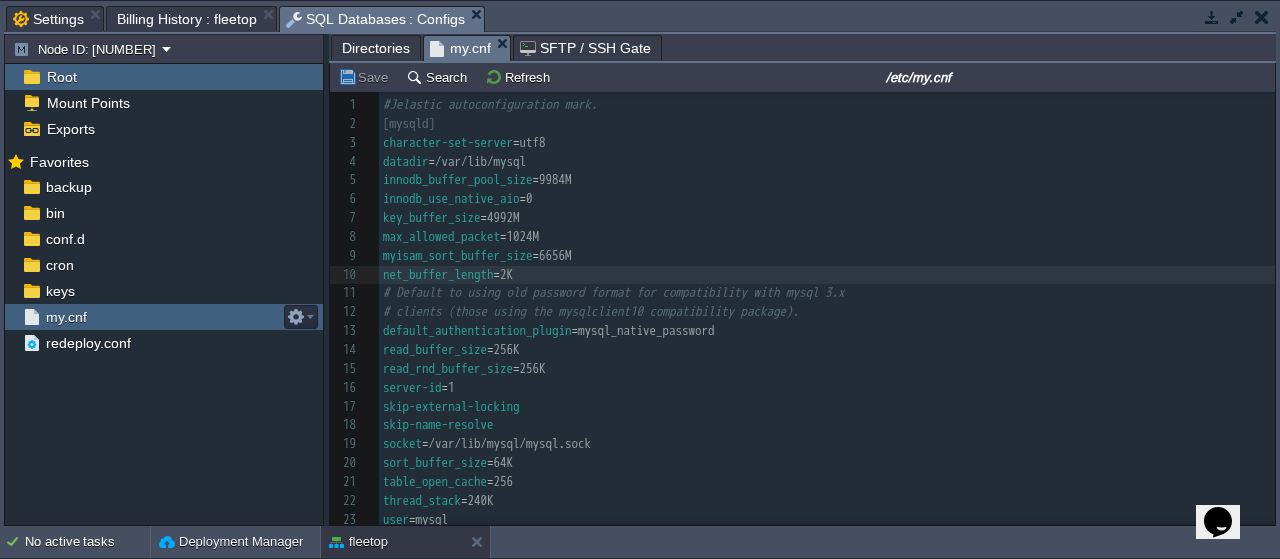 click on "my.cnf" at bounding box center (164, 317) 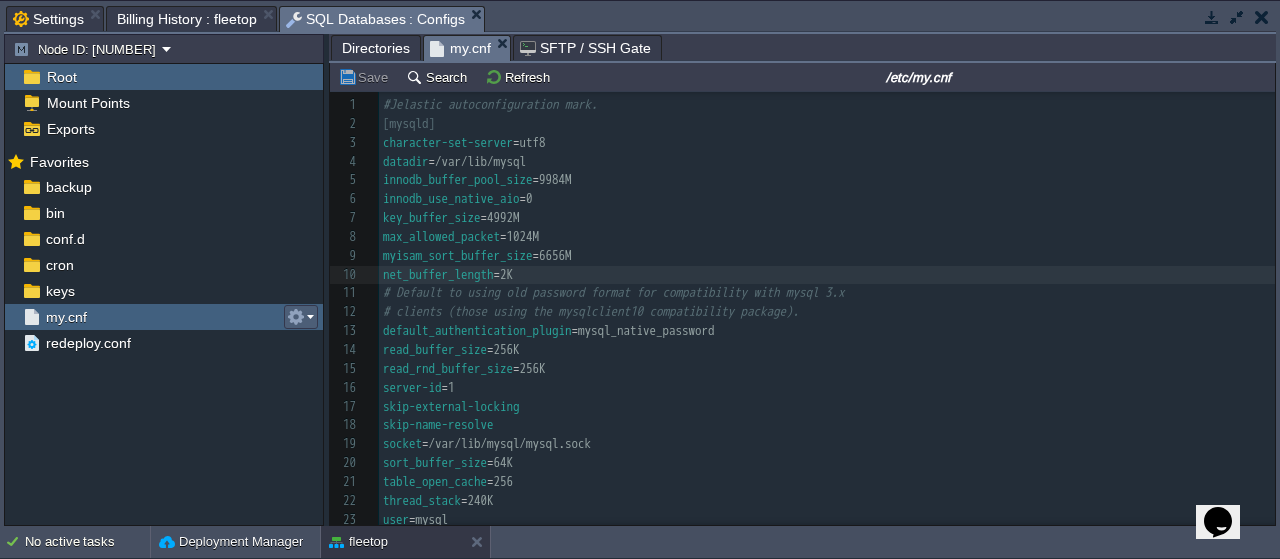 click at bounding box center [301, 317] 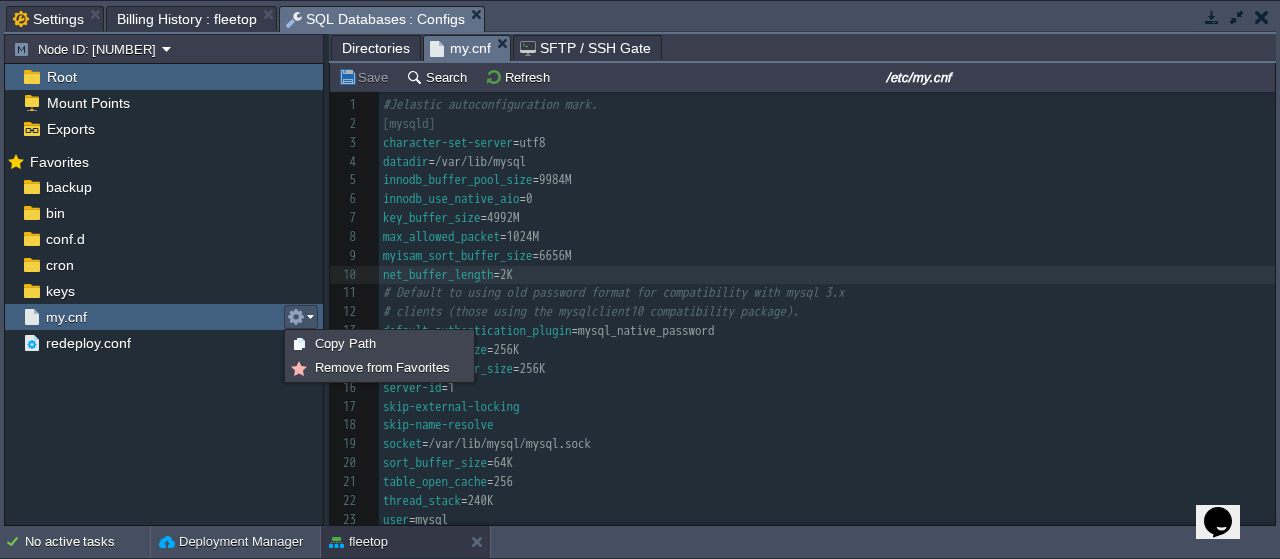 click on "x   1 #Jelastic autoconfiguration mark. 2 [mysqld] 3 character-set-server = utf8 4 datadir = /var/lib/mysql 5 innodb_buffer_pool_size  =  9984M 6 innodb_use_native_aio  =  0 7 key_buffer_size  =  4992M 8 max_allowed_packet  =  1024M 9 myisam_sort_buffer_size  =  6656M 10 net_buffer_length  =  2K 11 # Default to using old password format for compatibility with mysql 3.x 12 # clients (those using the mysqlclient10 compatibility package). 13 default_authentication_plugin  =  mysql_native_password 14 read_buffer_size  =  256K 15 read_rnd_buffer_size  =  256K 16 server-id        =  1 17 skip-external-locking 18 skip-name-resolve 19 socket = /var/lib/mysql/mysql.sock 20 sort_buffer_size  =  64K 21 table_open_cache  =  256 22 thread_stack  =  240K 23 user = mysql 24 validate_password.policy = LOW 25 sql-mode = 'STRICT_TRANS_TABLES,NO_ENGINE_SUBSTITUTION' 26 ​ 27 ​ 28 # Disabling symbolic-links is recommended to prevent assorted security risks; 29 # to do so, uncomment this line: 30 # symbolic-links=0 31 ​" at bounding box center (827, 463) 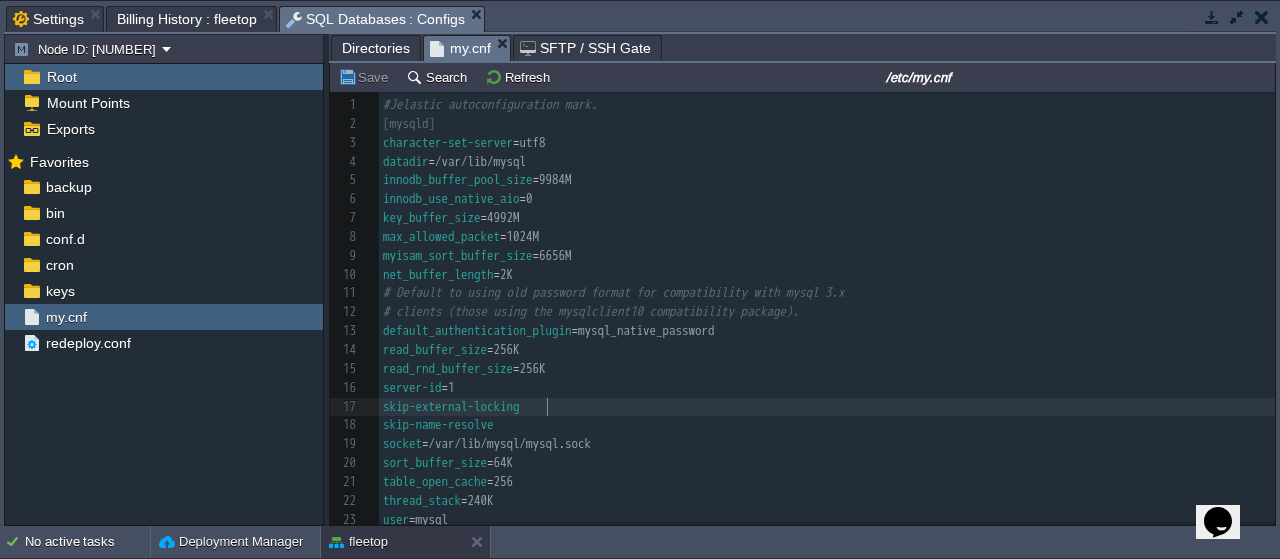 click on "x   1 #Jelastic autoconfiguration mark. 2 [mysqld] 3 character-set-server = utf8 4 datadir = /var/lib/mysql 5 innodb_buffer_pool_size  =  9984M 6 innodb_use_native_aio  =  0 7 key_buffer_size  =  4992M 8 max_allowed_packet  =  1024M 9 myisam_sort_buffer_size  =  6656M 10 net_buffer_length  =  2K 11 # Default to using old password format for compatibility with mysql 3.x 12 # clients (those using the mysqlclient10 compatibility package). 13 default_authentication_plugin  =  mysql_native_password 14 read_buffer_size  =  256K 15 read_rnd_buffer_size  =  256K 16 server-id        =  1 17 skip-external-locking 18 skip-name-resolve 19 socket = /var/lib/mysql/mysql.sock 20 sort_buffer_size  =  64K 21 table_open_cache  =  256 22 thread_stack  =  240K 23 user = mysql 24 validate_password.policy = LOW 25 sql-mode = 'STRICT_TRANS_TABLES,NO_ENGINE_SUBSTITUTION' 26 ​ 27 ​ 28 # Disabling symbolic-links is recommended to prevent assorted security risks; 29 # to do so, uncomment this line: 30 # symbolic-links=0 31 ​" at bounding box center [827, 463] 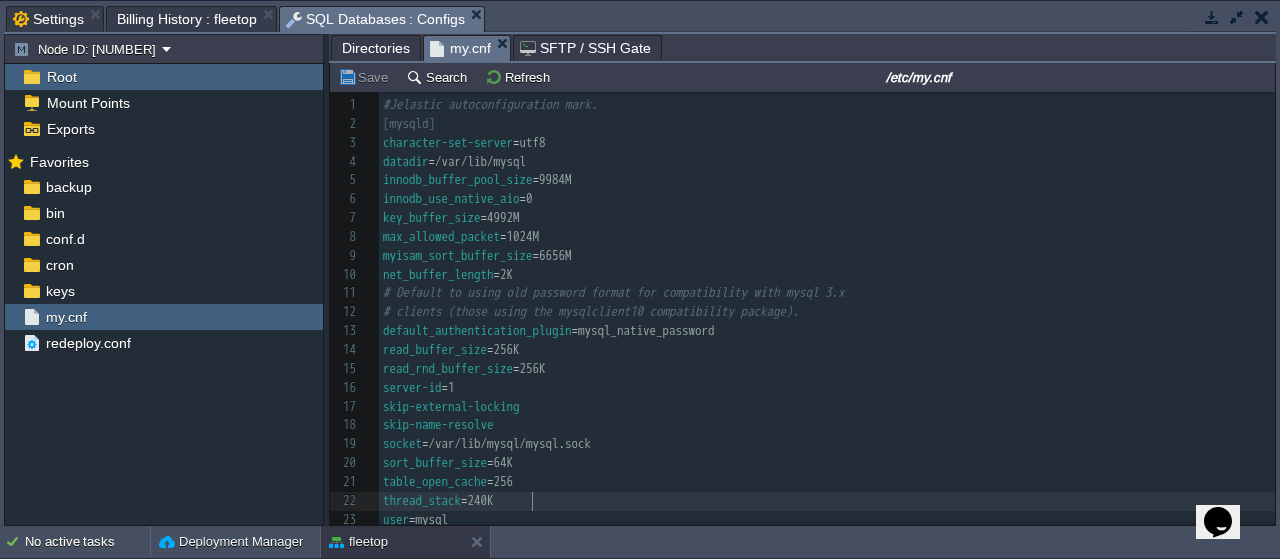scroll, scrollTop: 80, scrollLeft: 0, axis: vertical 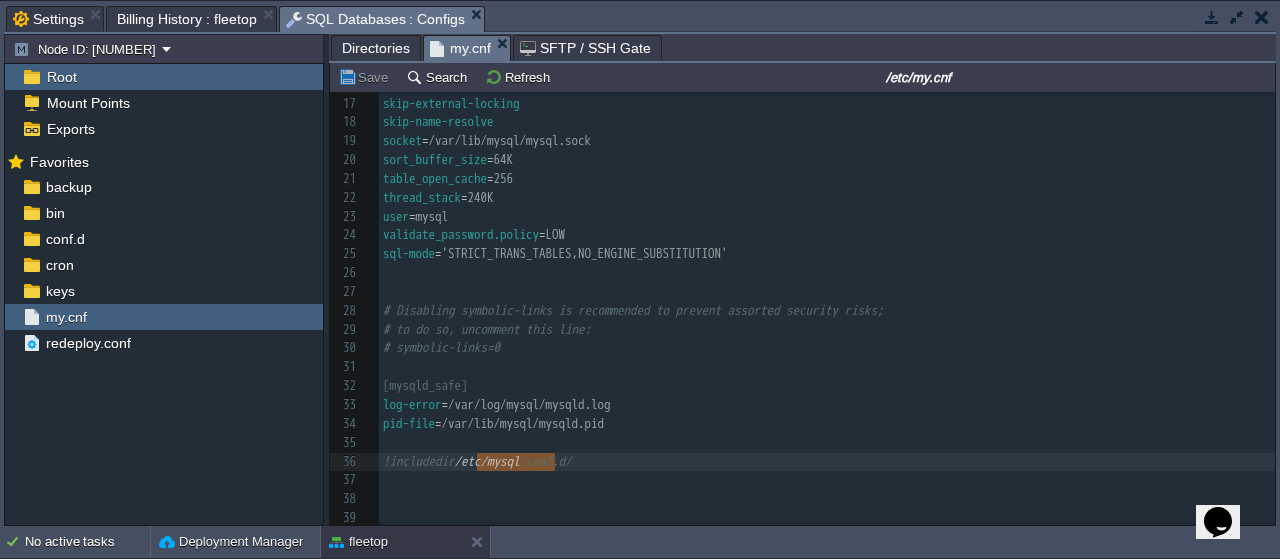 type on "/etc/mysql/" 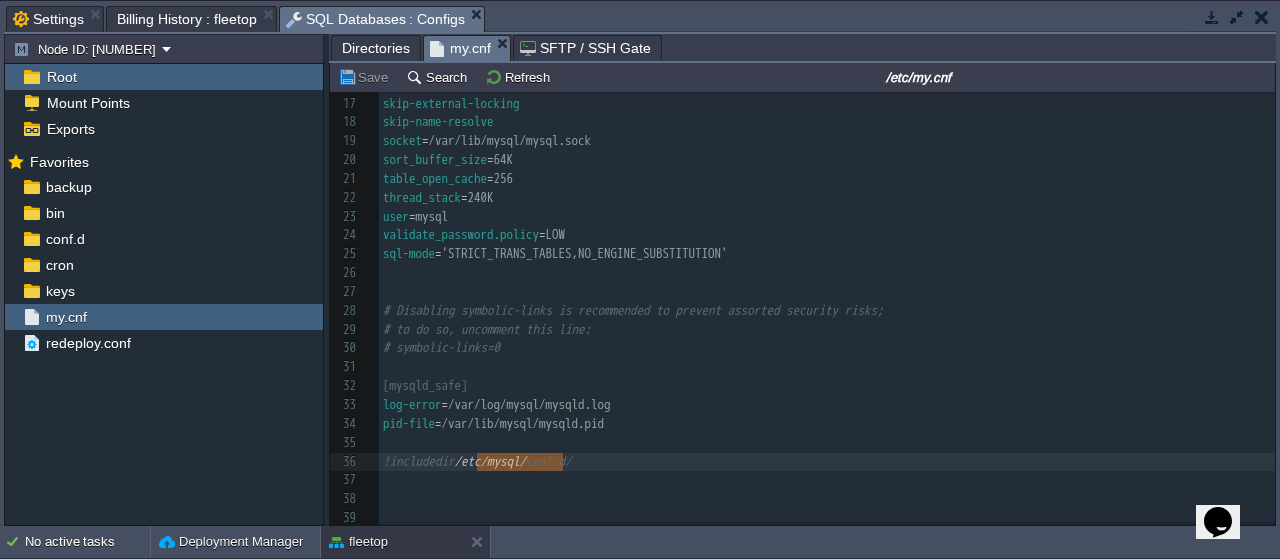 drag, startPoint x: 477, startPoint y: 458, endPoint x: 564, endPoint y: 451, distance: 87.28116 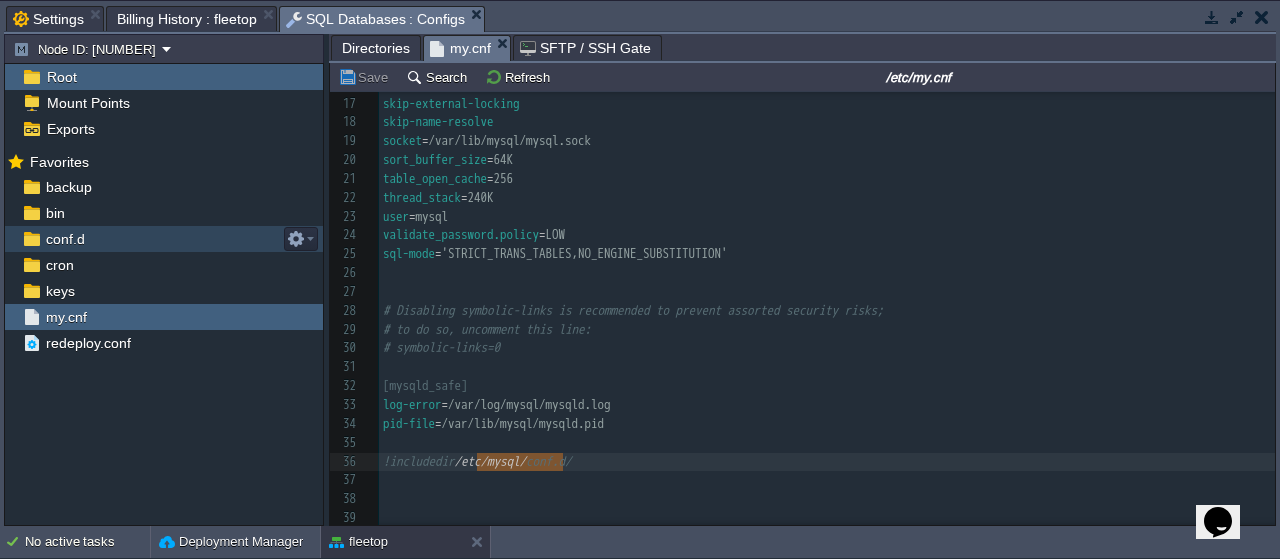 click on "conf.d" at bounding box center (164, 239) 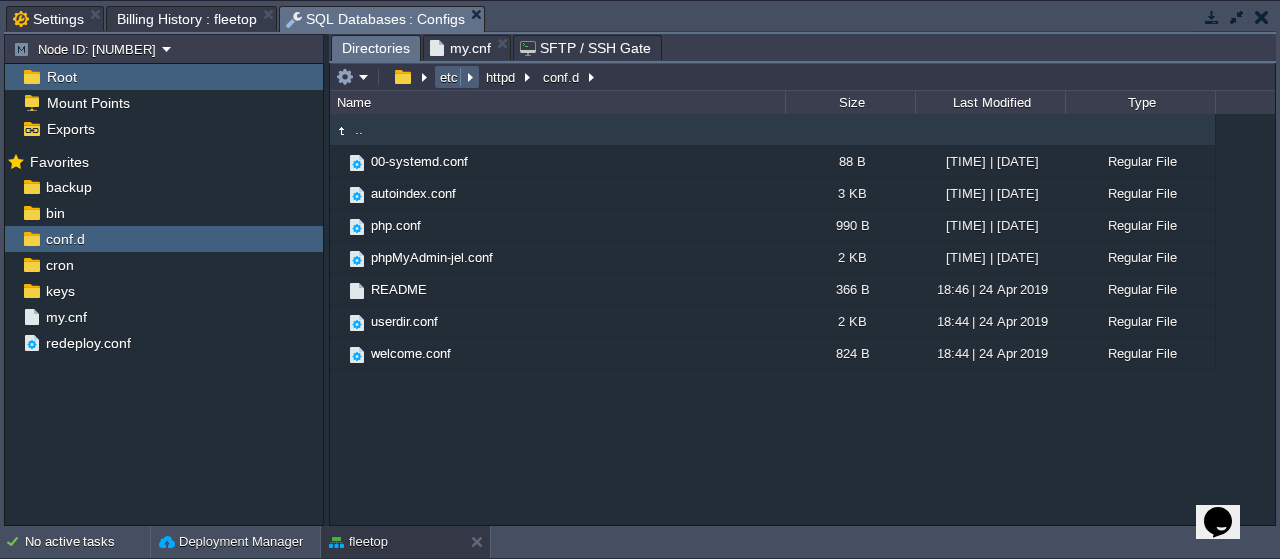 click on "etc" at bounding box center [457, 77] 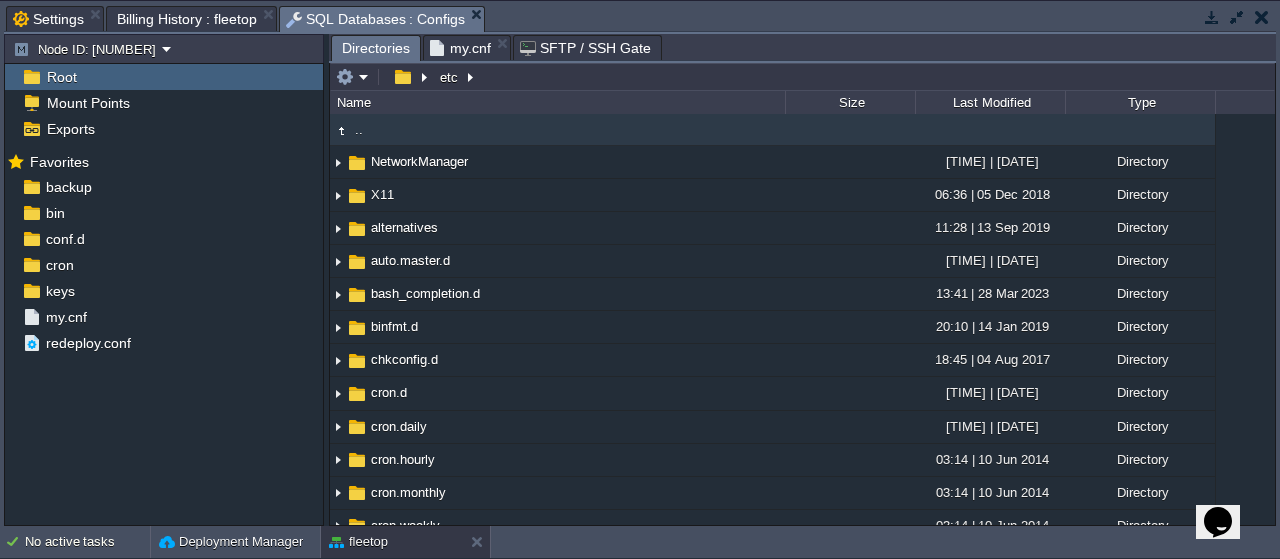 click on "my.cnf" at bounding box center (460, 48) 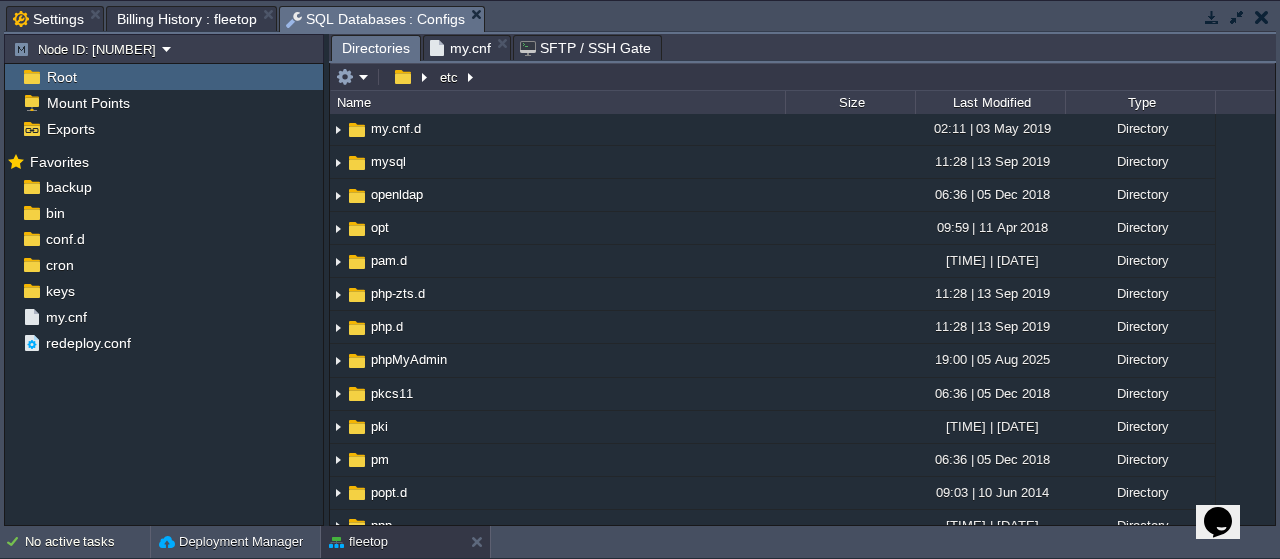 scroll, scrollTop: 1046, scrollLeft: 0, axis: vertical 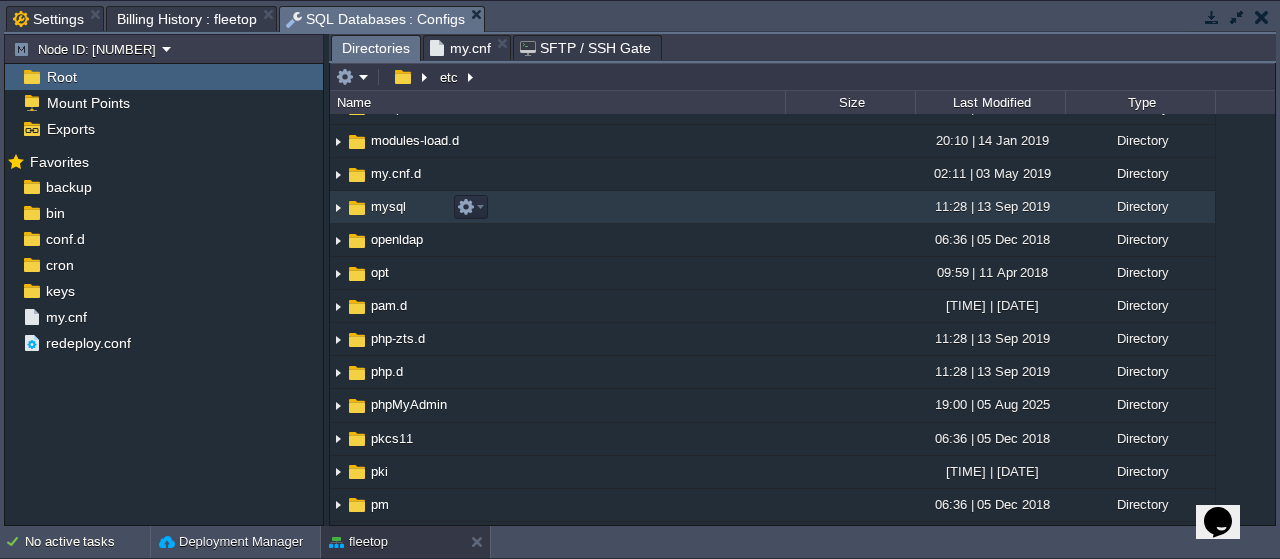 click on "mysql" at bounding box center [388, 206] 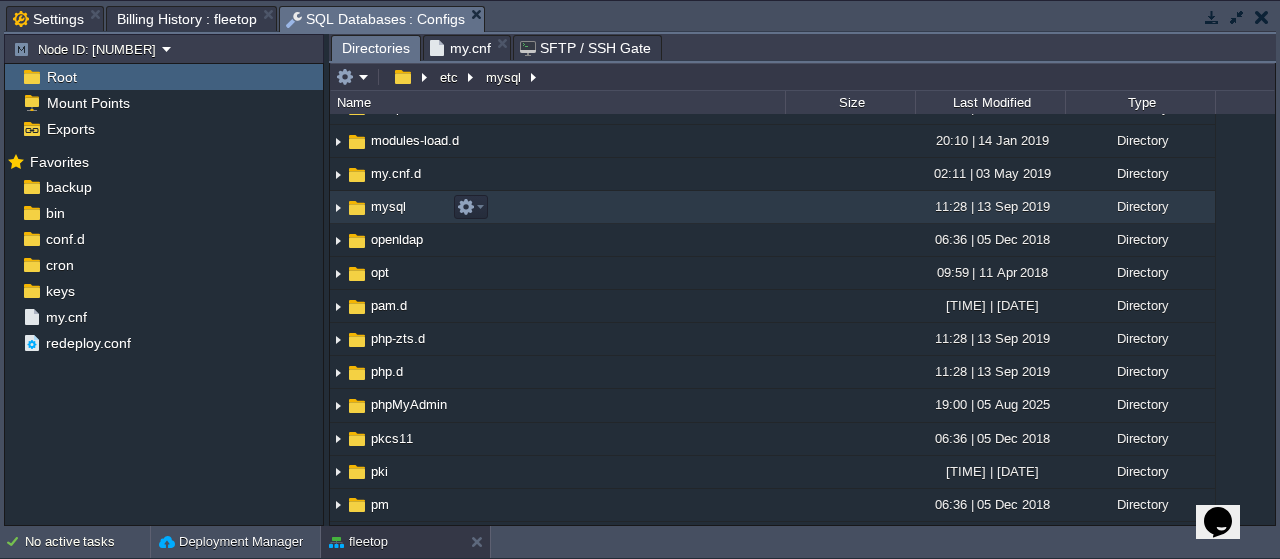 click on "mysql" at bounding box center [388, 206] 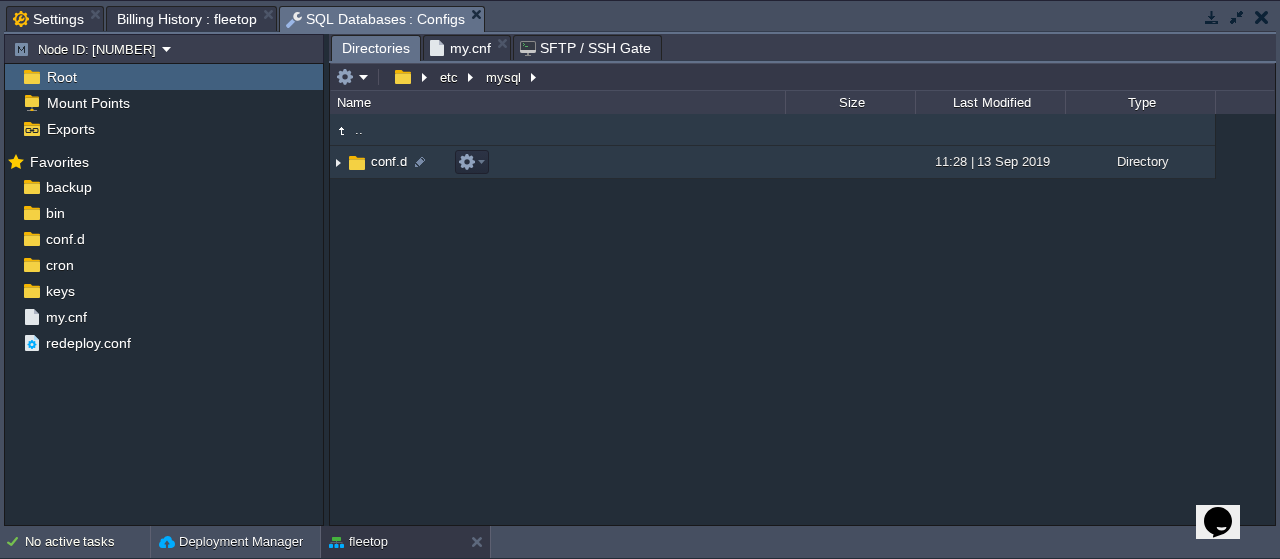 click on "conf.d" at bounding box center (389, 161) 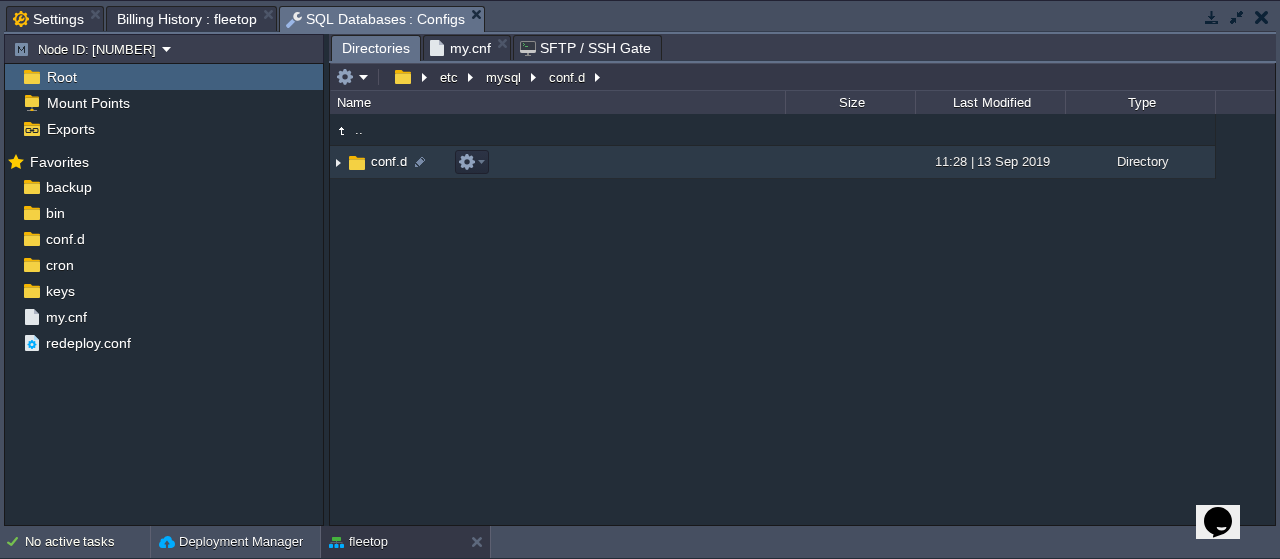 click on "conf.d" at bounding box center [389, 161] 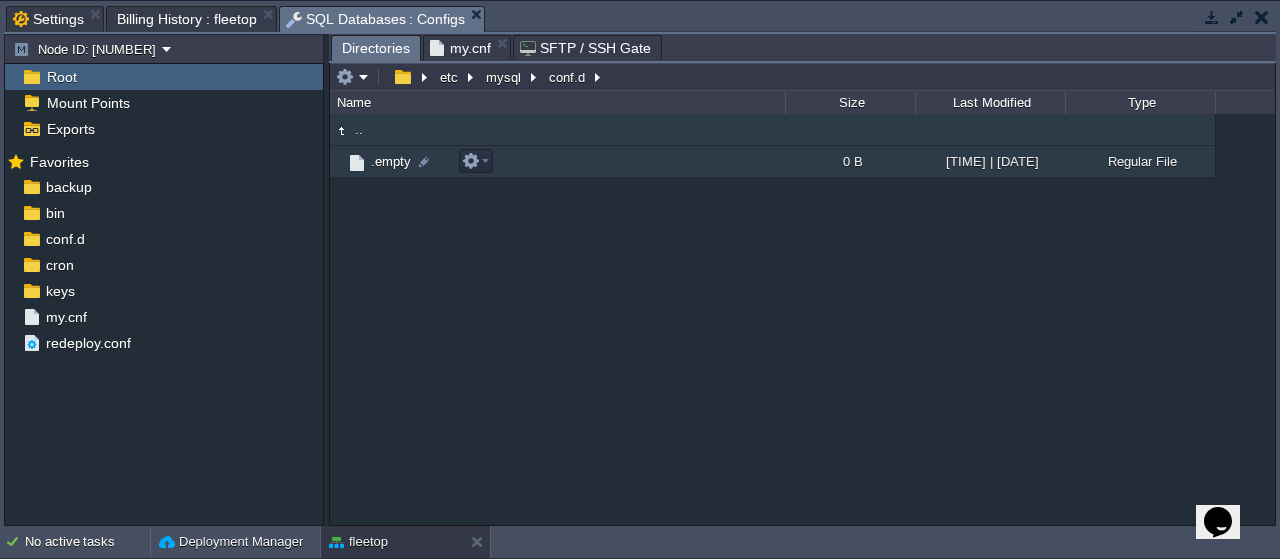 click on ".empty" at bounding box center (391, 161) 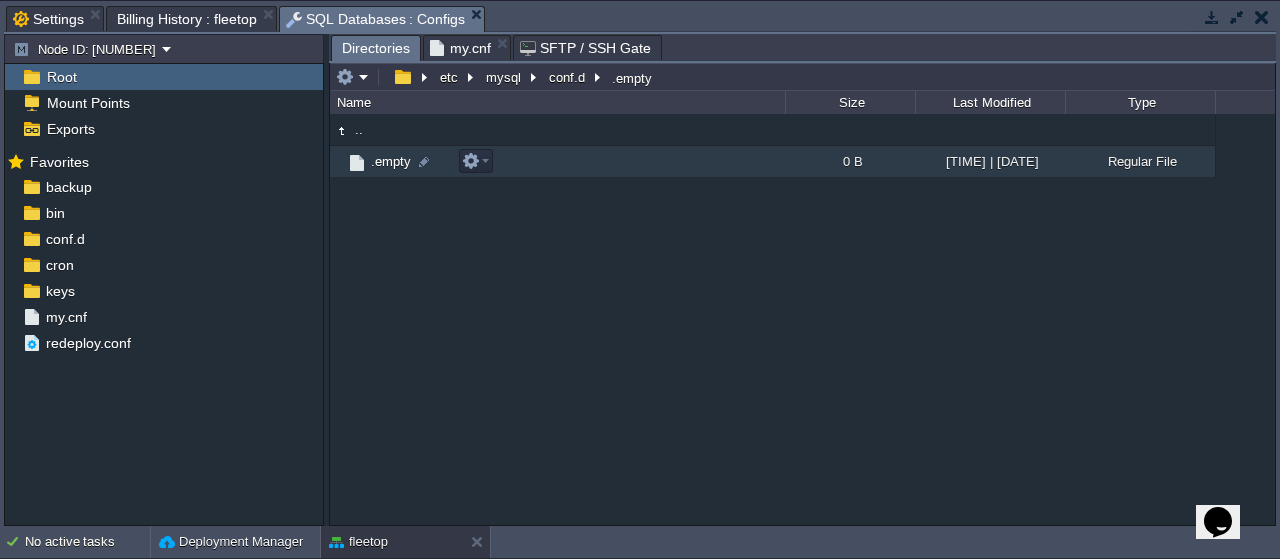 click on ".empty" at bounding box center (391, 161) 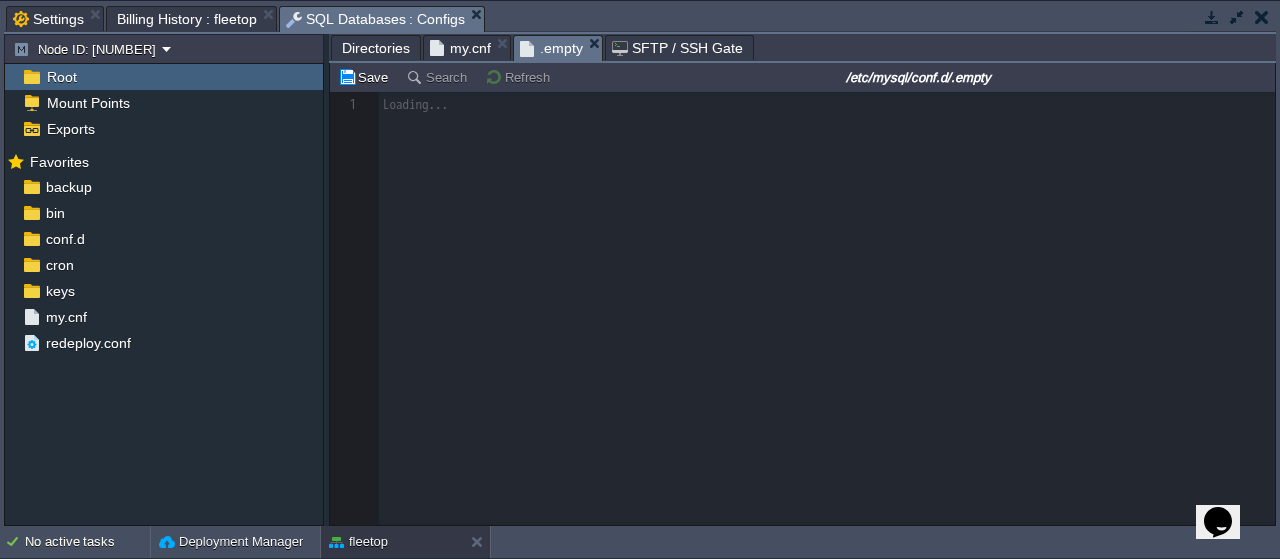 scroll, scrollTop: 7, scrollLeft: 0, axis: vertical 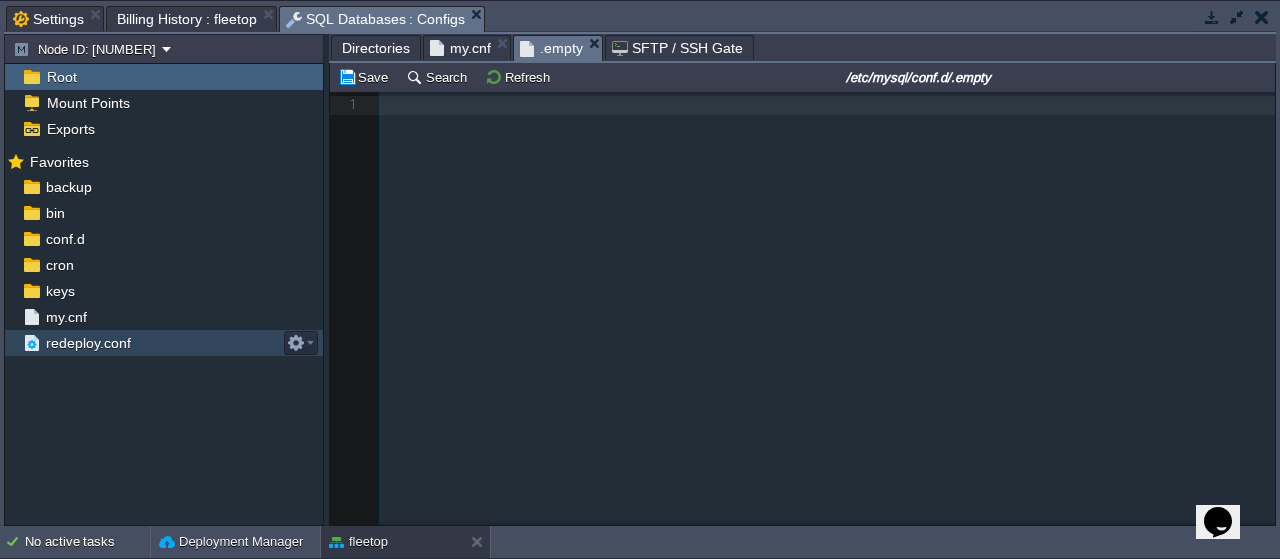 click on "redeploy.conf" at bounding box center (164, 343) 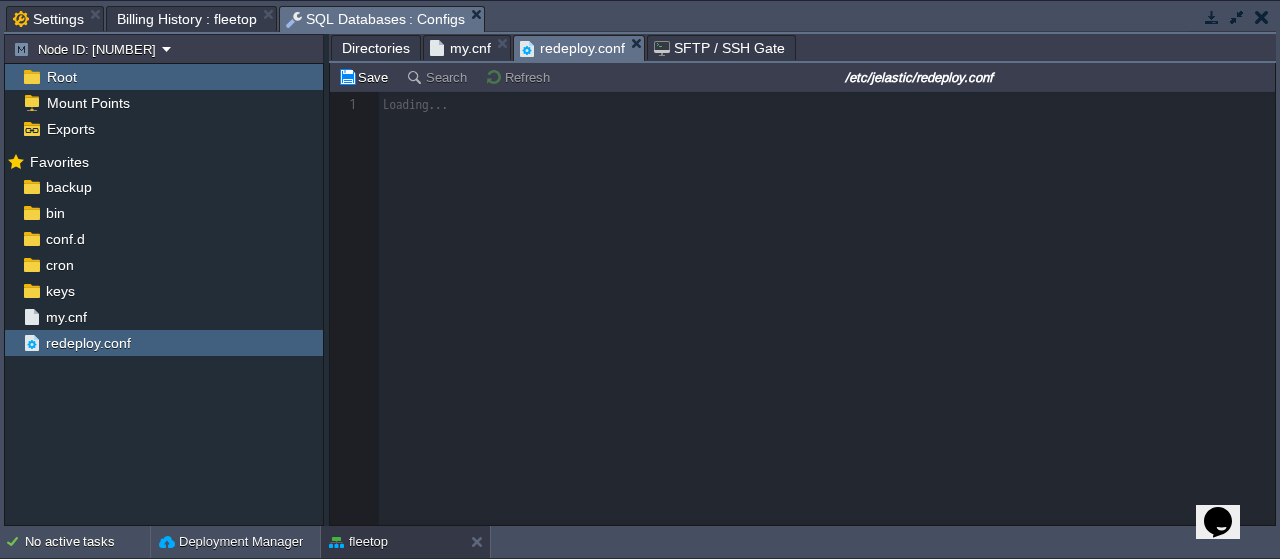 scroll, scrollTop: 7, scrollLeft: 0, axis: vertical 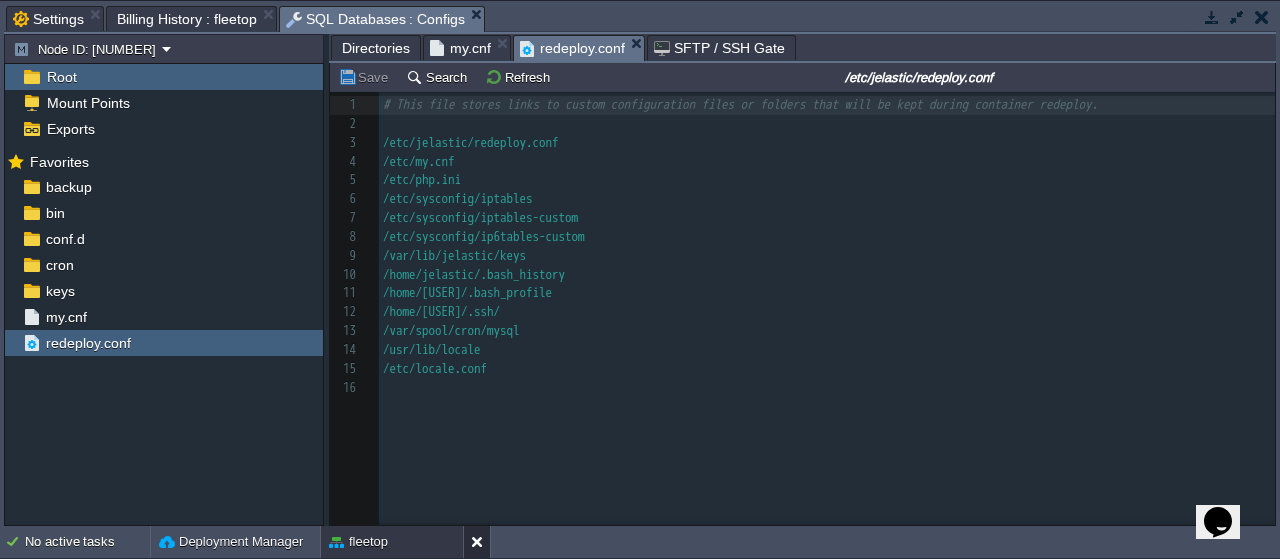 click at bounding box center [481, 542] 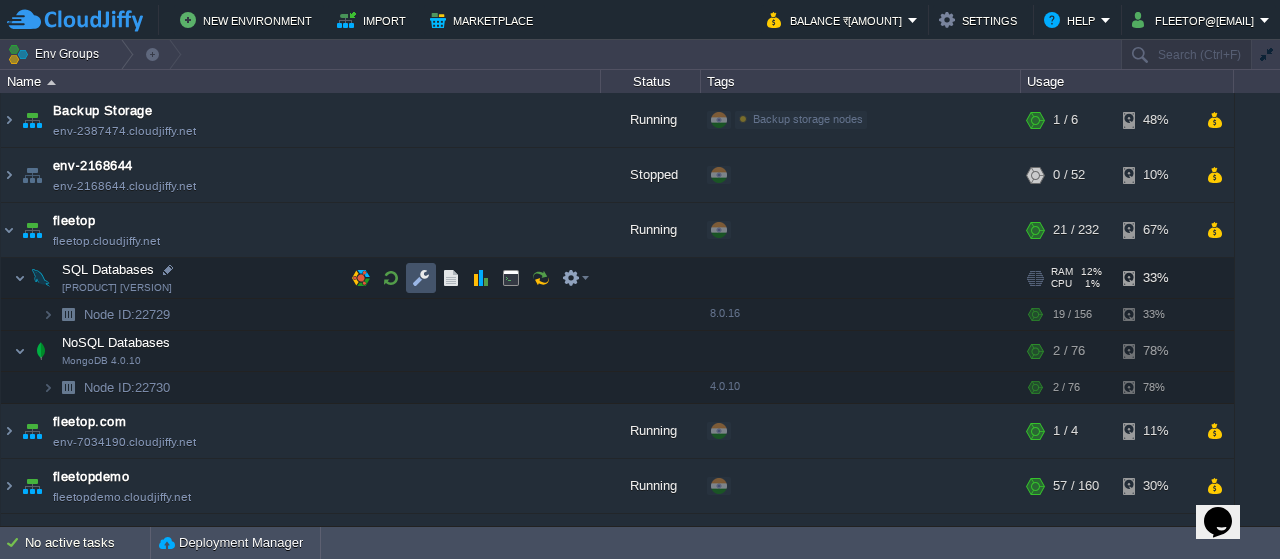 click at bounding box center (421, 278) 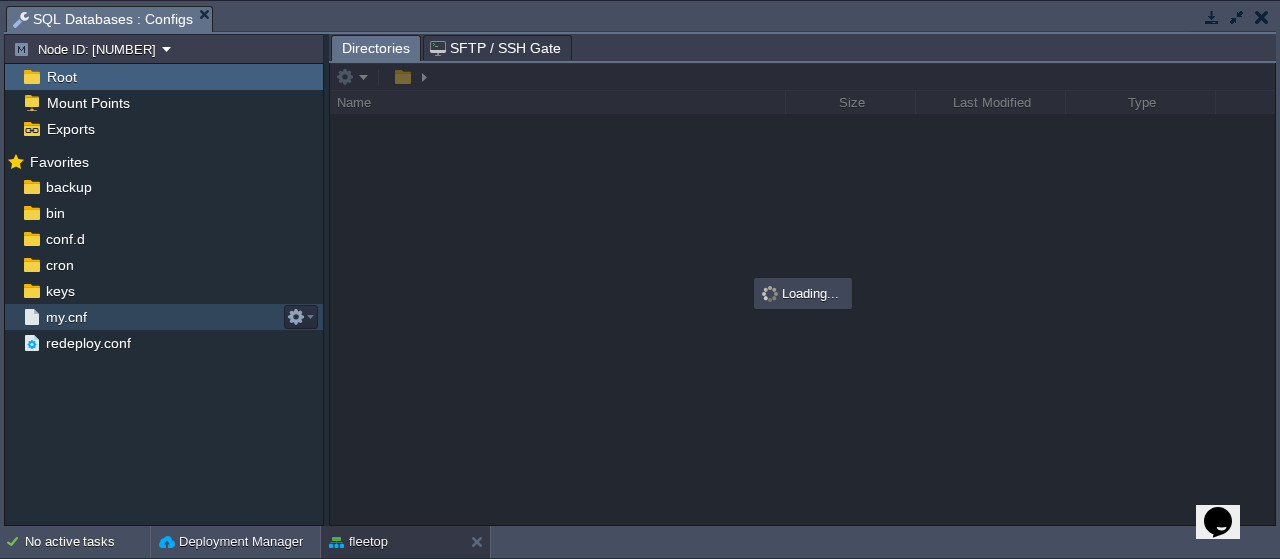 click on "my.cnf" at bounding box center (66, 317) 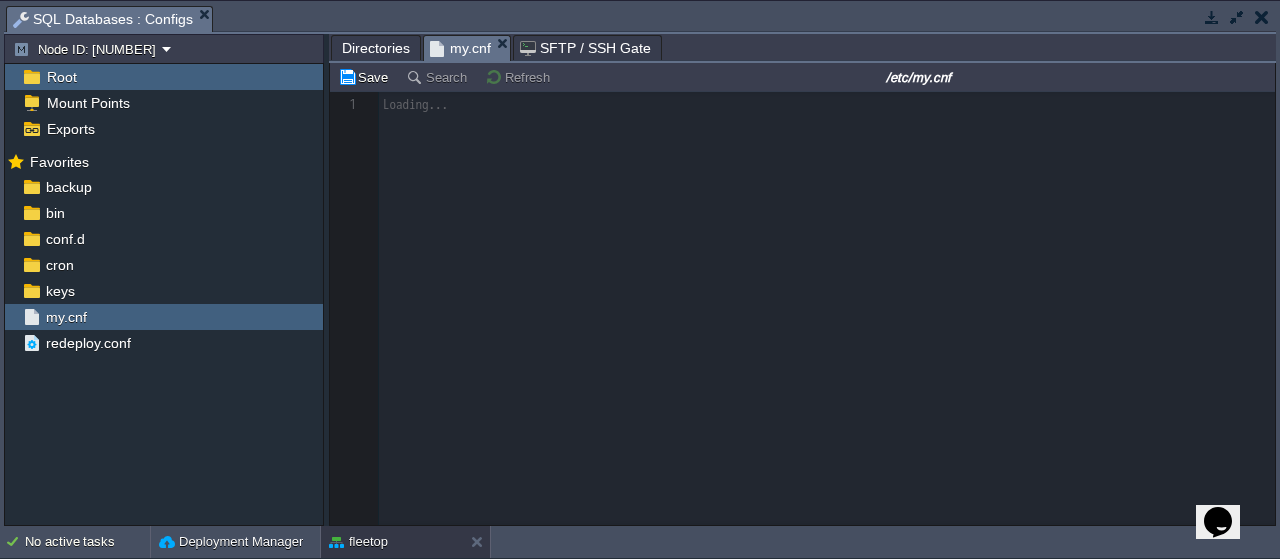 scroll, scrollTop: 7, scrollLeft: 0, axis: vertical 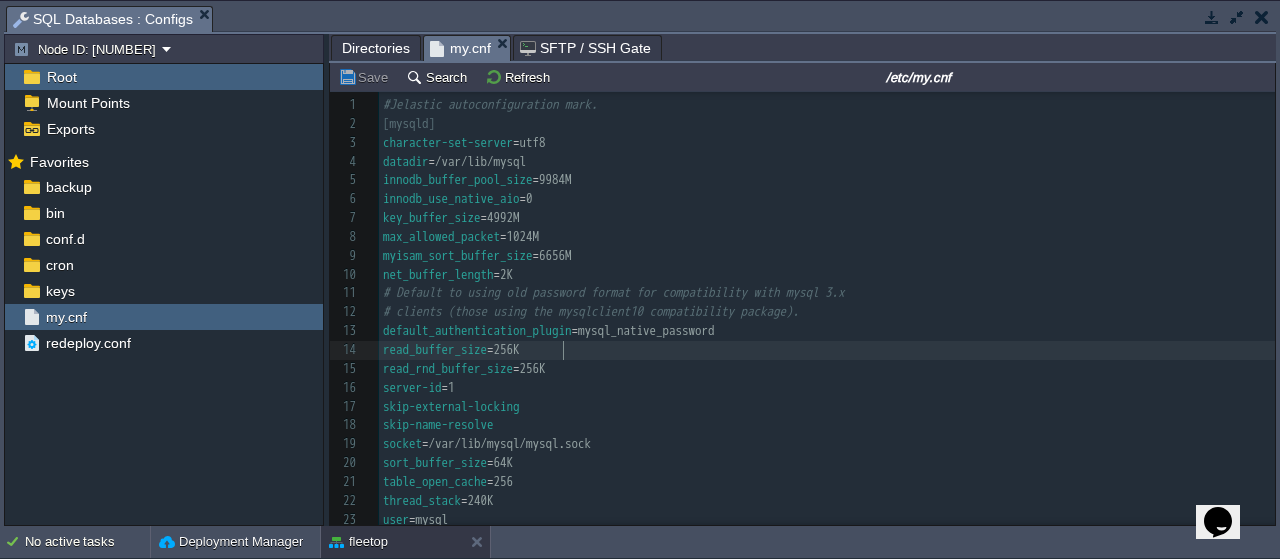 click on "read_buffer_size  =  256K" at bounding box center [827, 350] 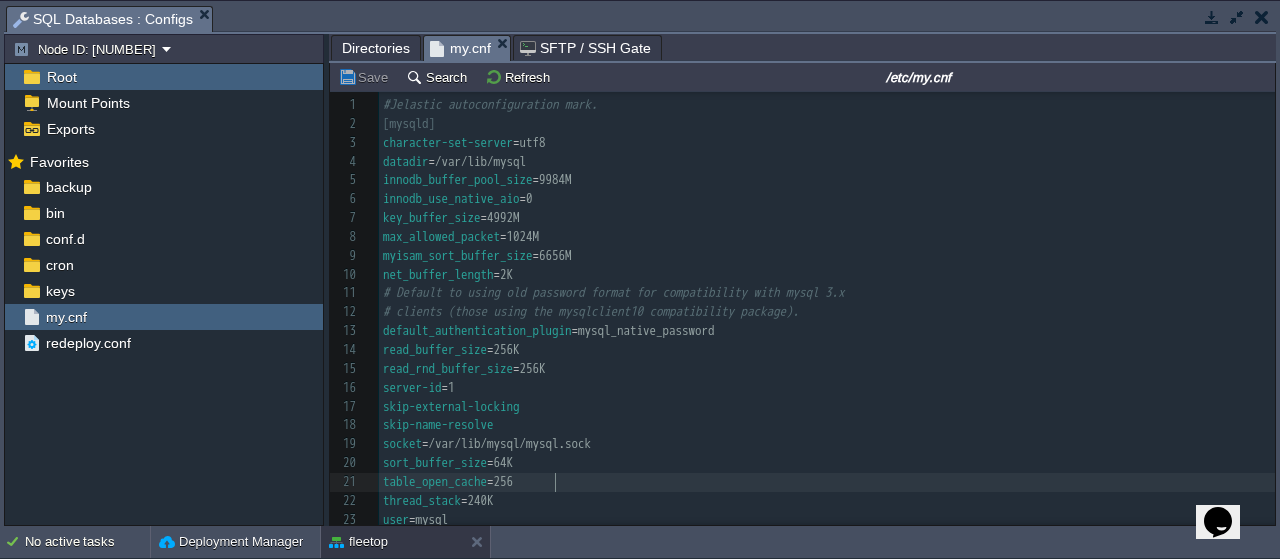 scroll, scrollTop: 61, scrollLeft: 0, axis: vertical 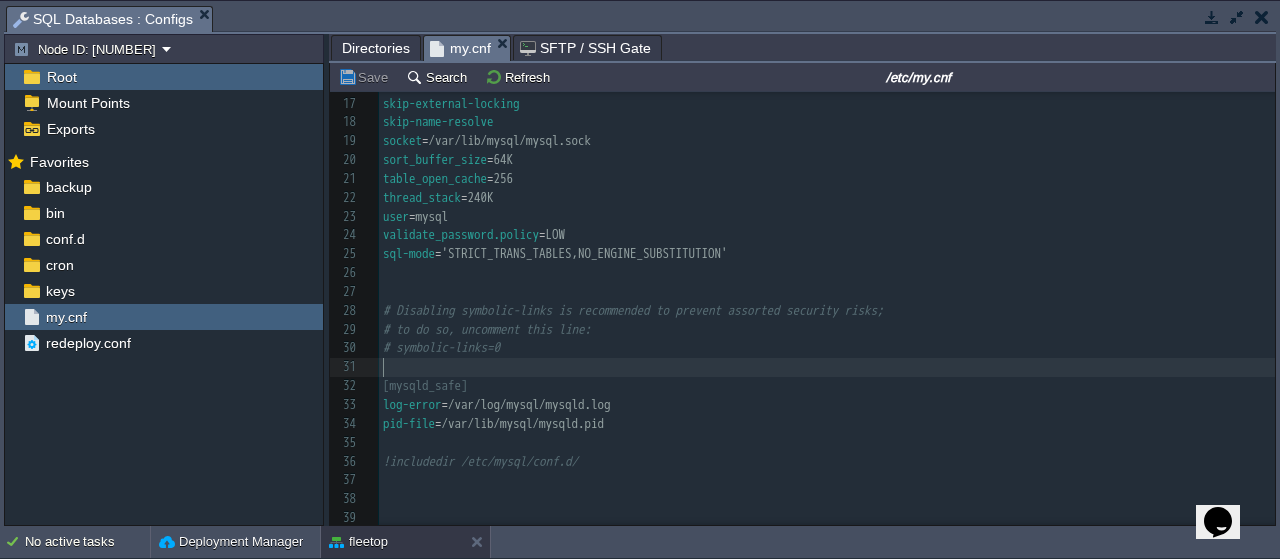 click on "[mysqld_safe]" at bounding box center [827, 386] 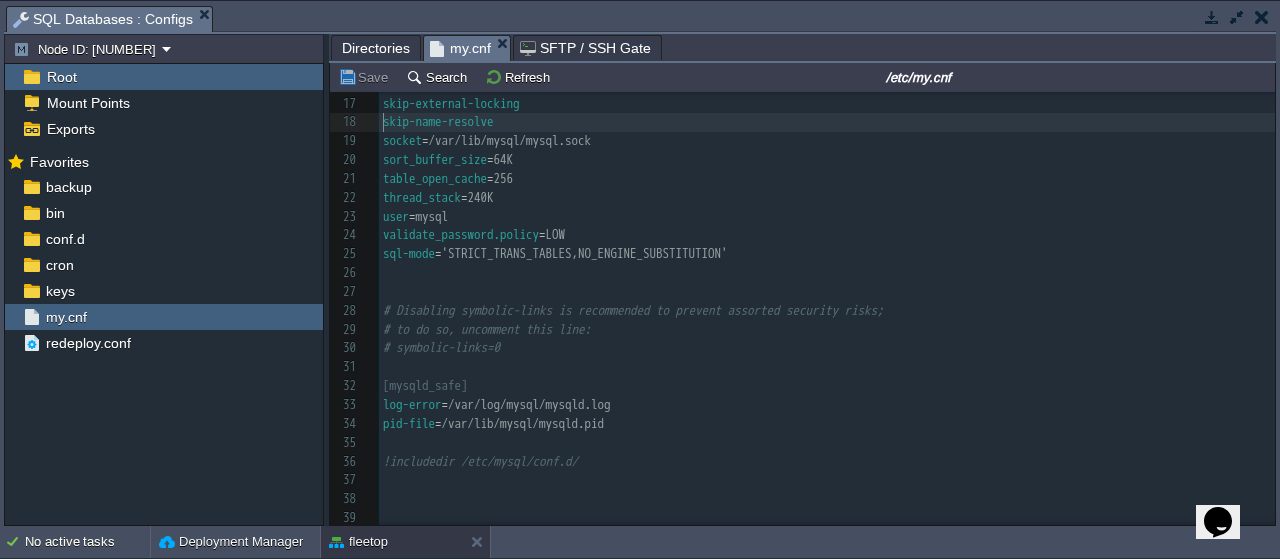 scroll, scrollTop: 249, scrollLeft: 0, axis: vertical 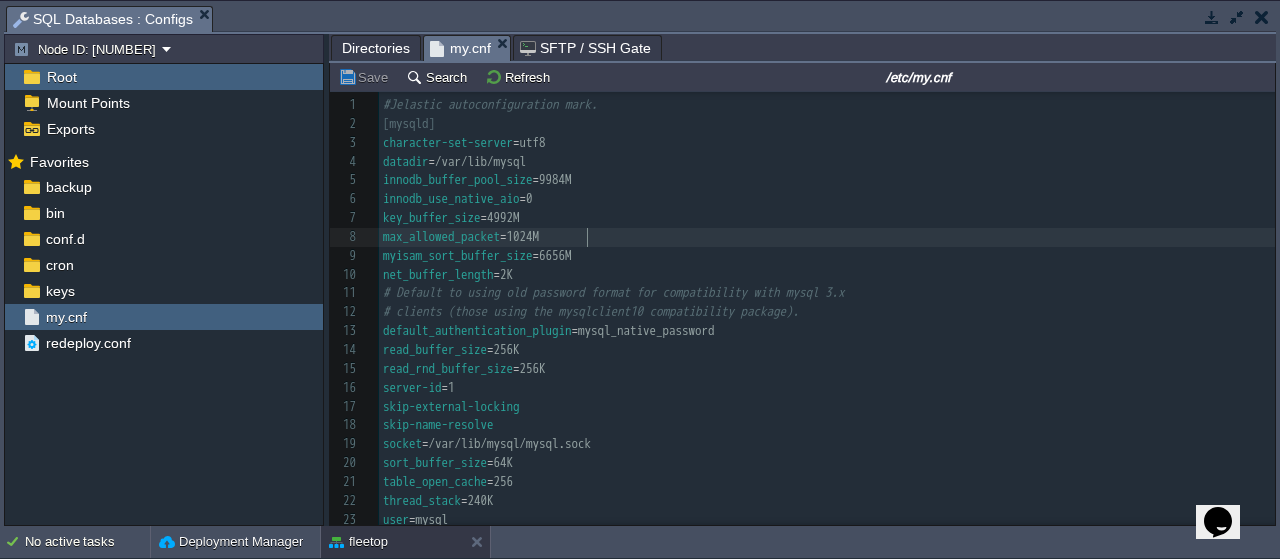 click on "max_allowed_packet  =  1024M" at bounding box center [827, 237] 